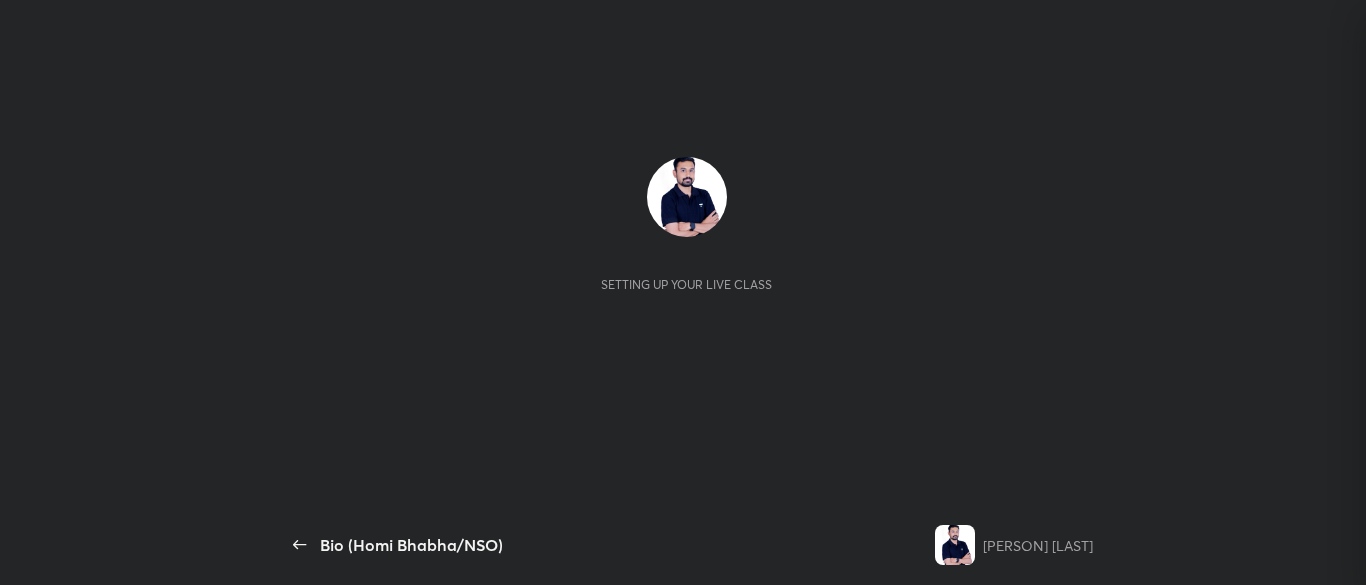 scroll, scrollTop: 0, scrollLeft: 0, axis: both 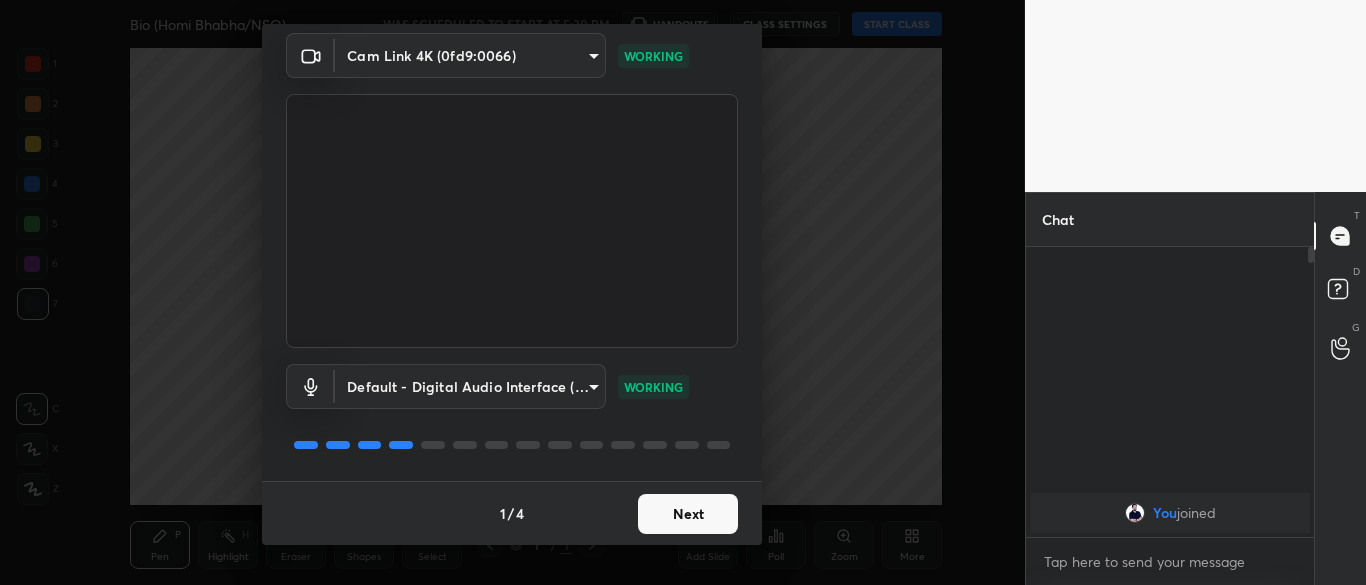 click on "Next" at bounding box center [688, 514] 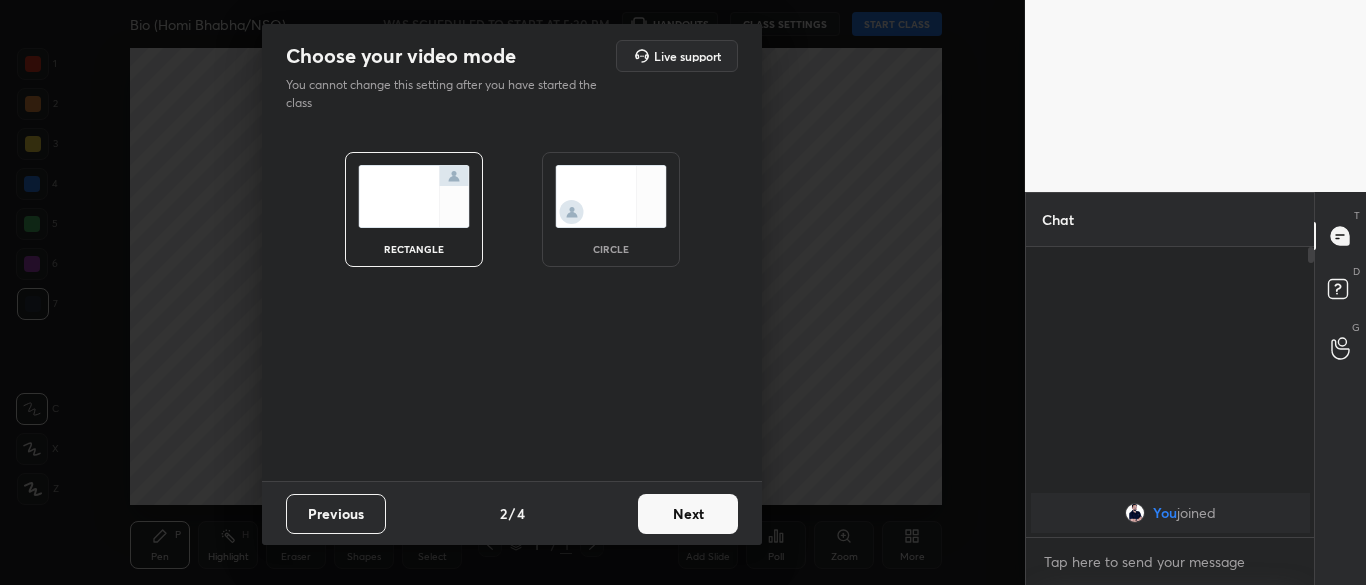 scroll, scrollTop: 0, scrollLeft: 0, axis: both 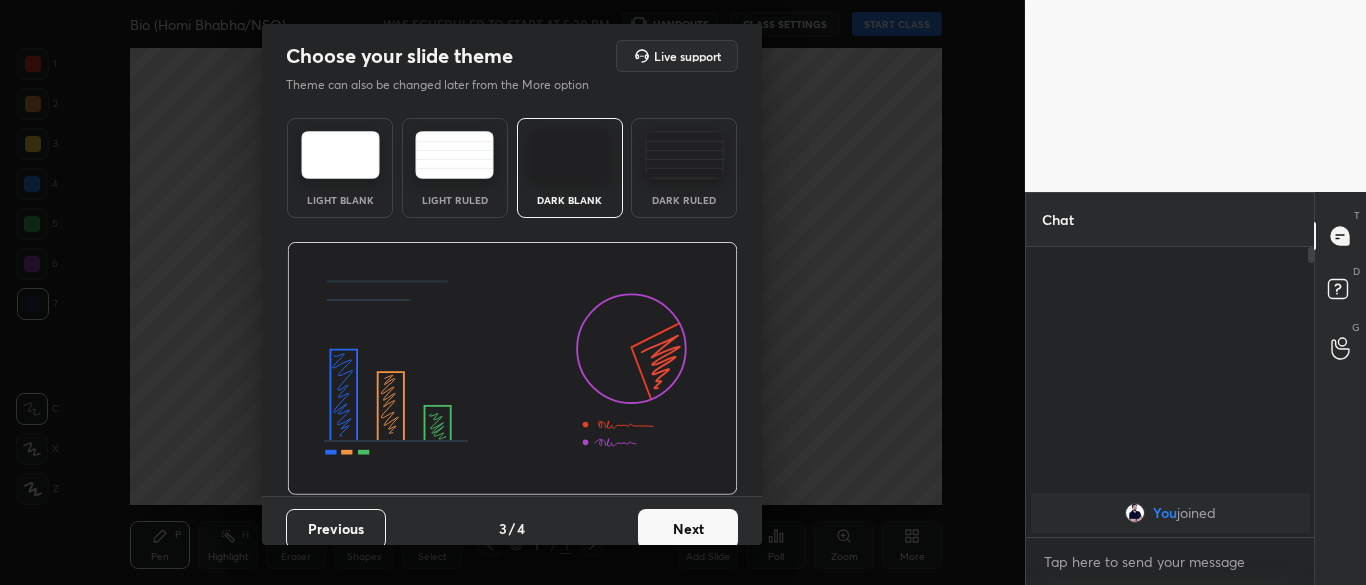 click on "Next" at bounding box center [688, 529] 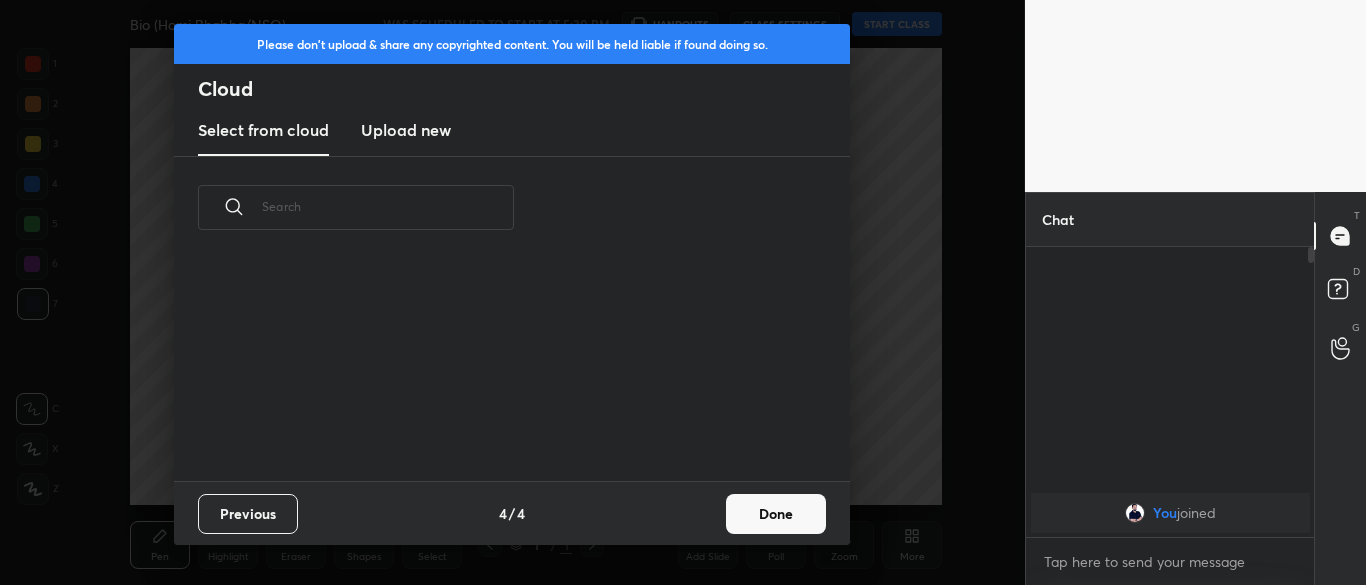 click on "Done" at bounding box center (776, 514) 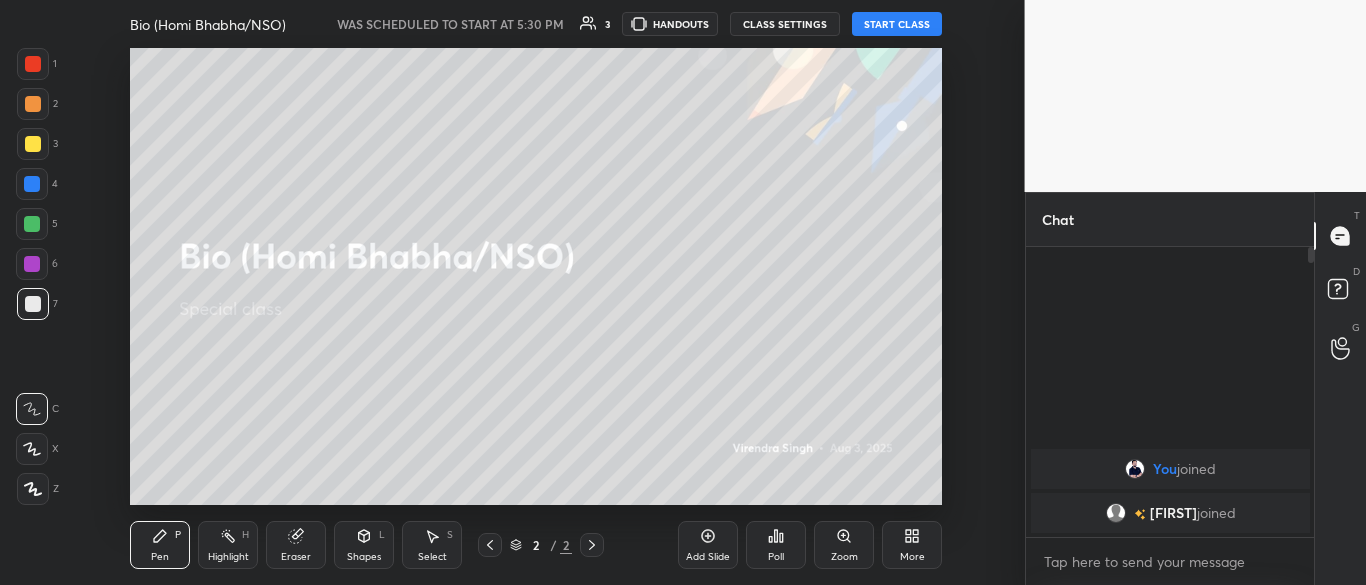 click on "START CLASS" at bounding box center [897, 24] 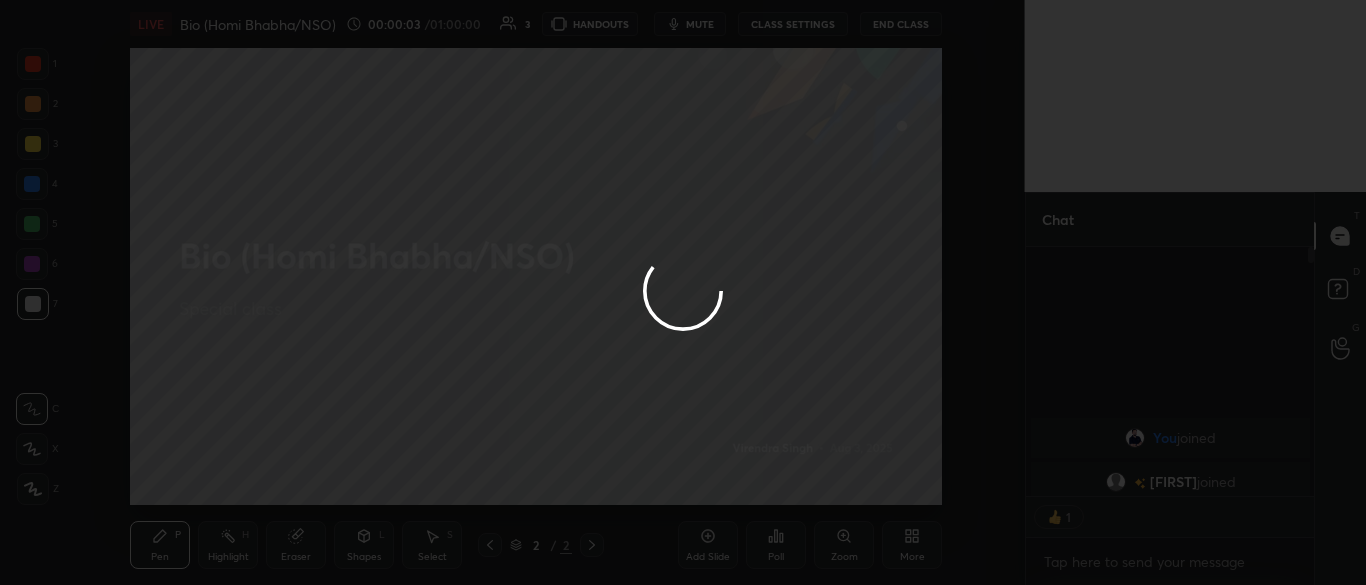 scroll, scrollTop: 242, scrollLeft: 282, axis: both 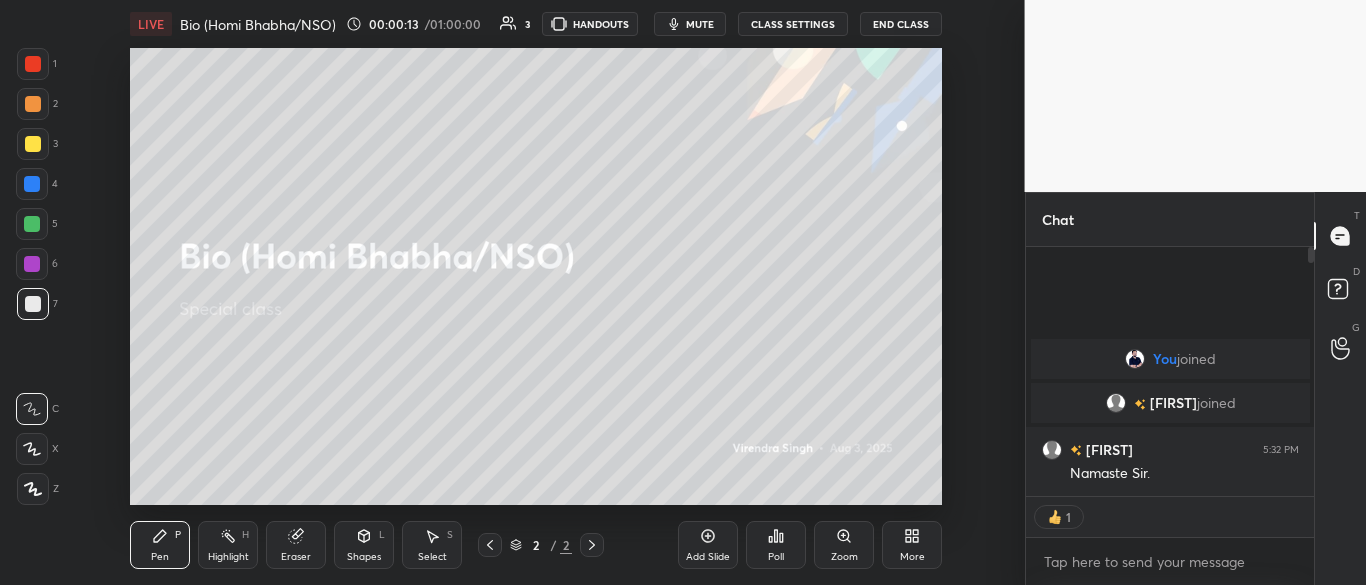 click on "More" at bounding box center [912, 545] 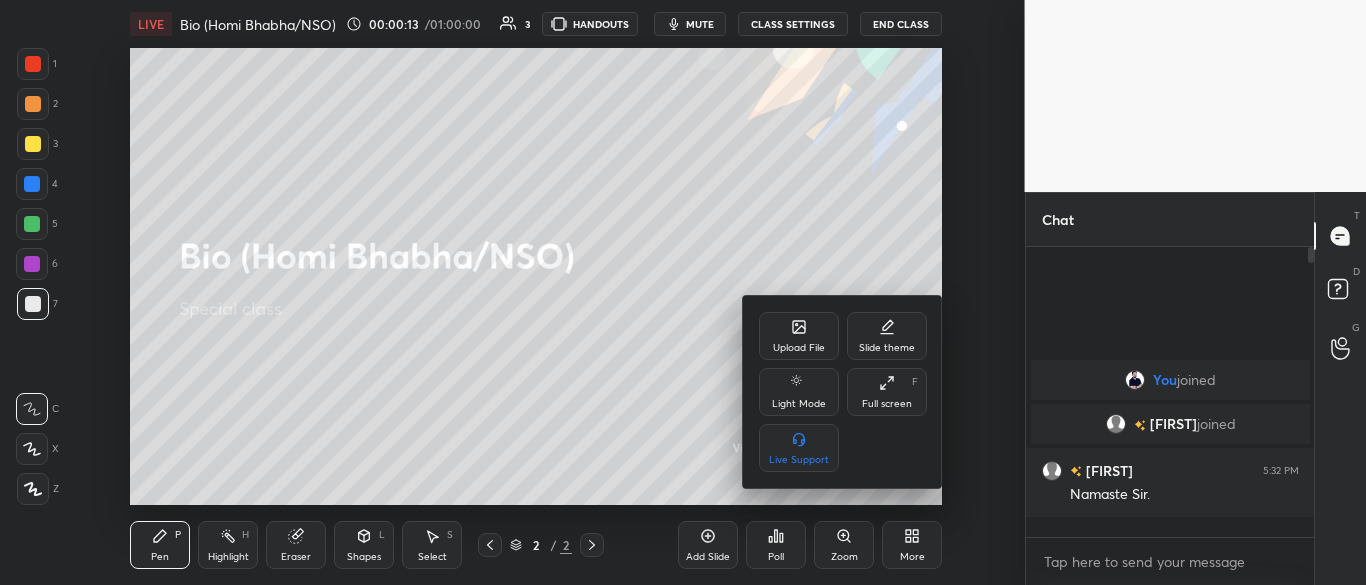 scroll, scrollTop: 7, scrollLeft: 7, axis: both 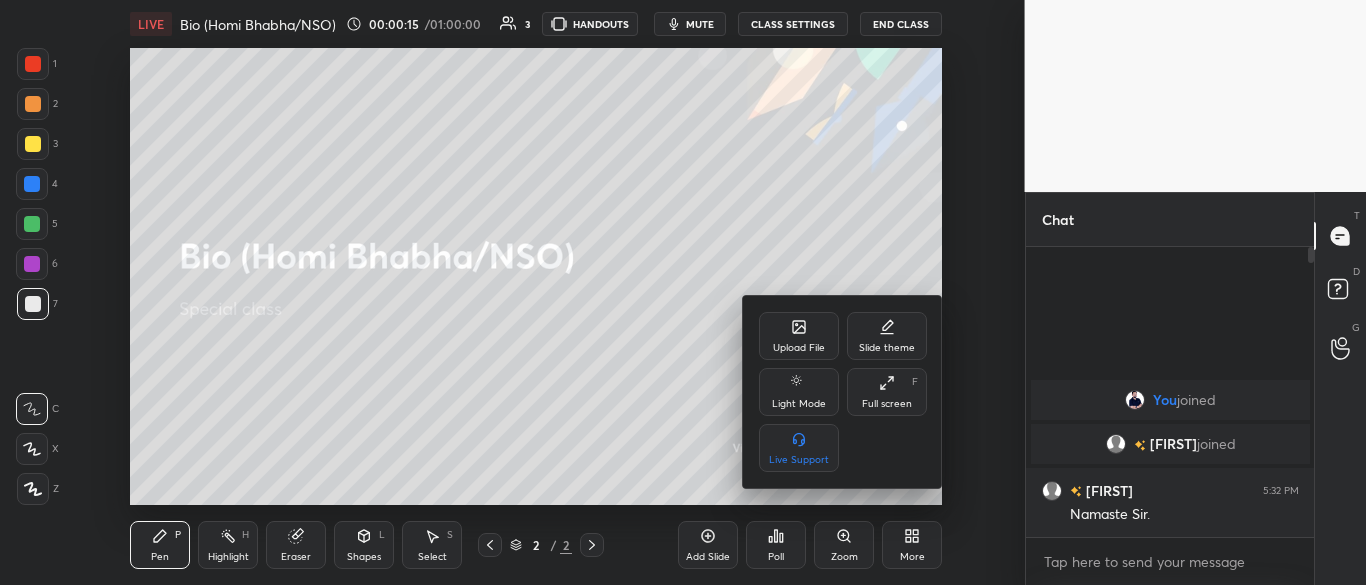 click on "Full screen" at bounding box center (887, 404) 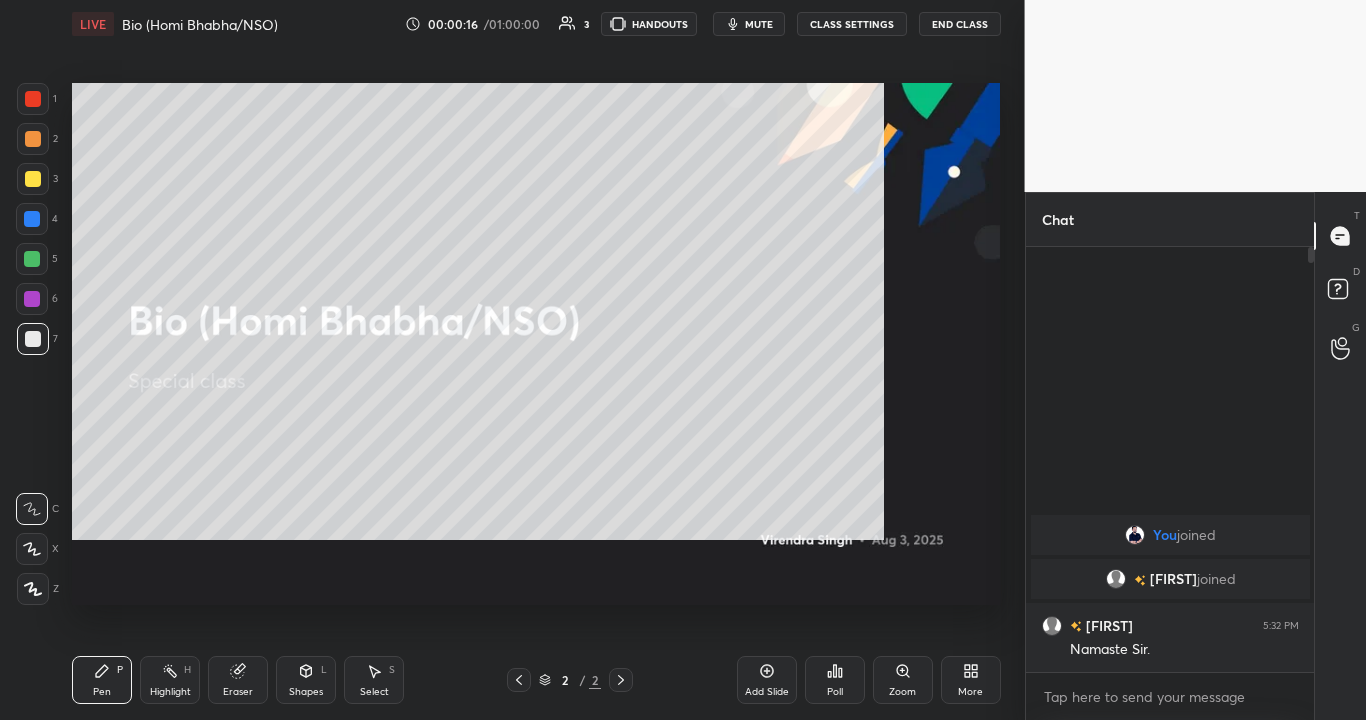 scroll, scrollTop: 99408, scrollLeft: 99055, axis: both 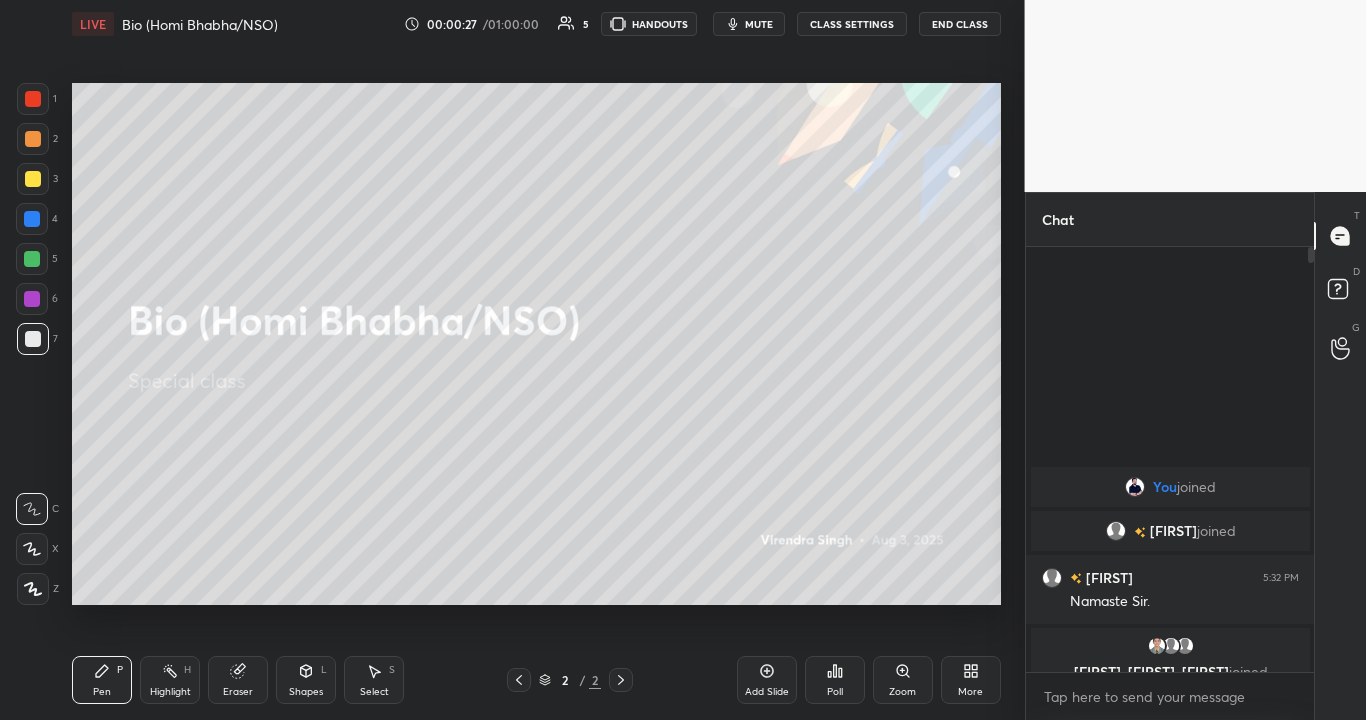 click 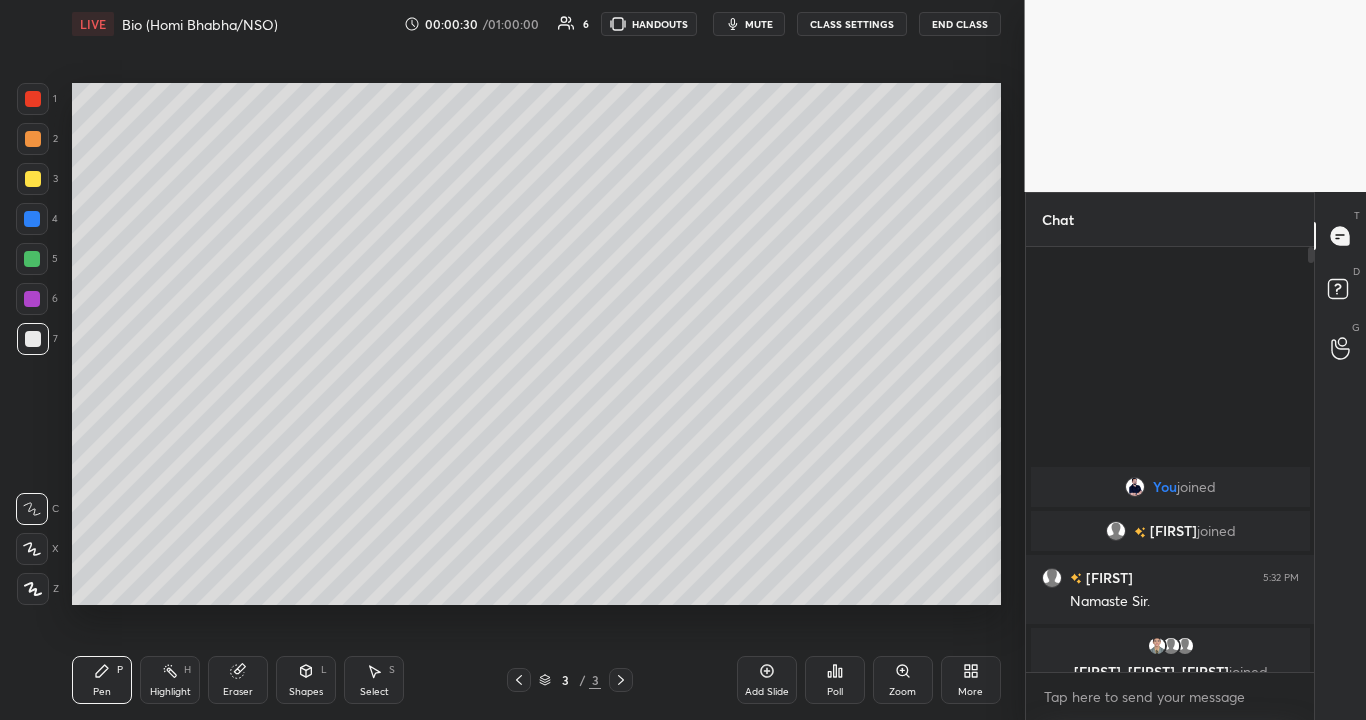 click on "More" at bounding box center (971, 680) 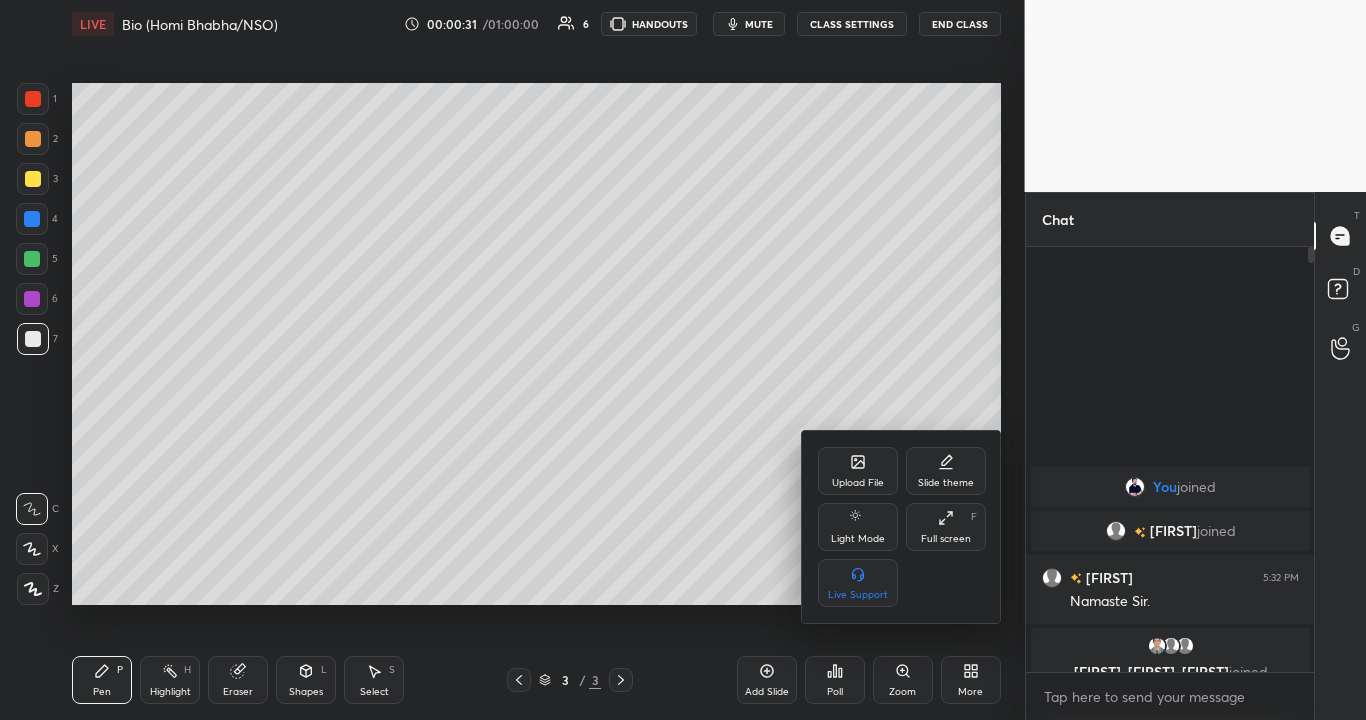 click on "Slide theme" at bounding box center [946, 483] 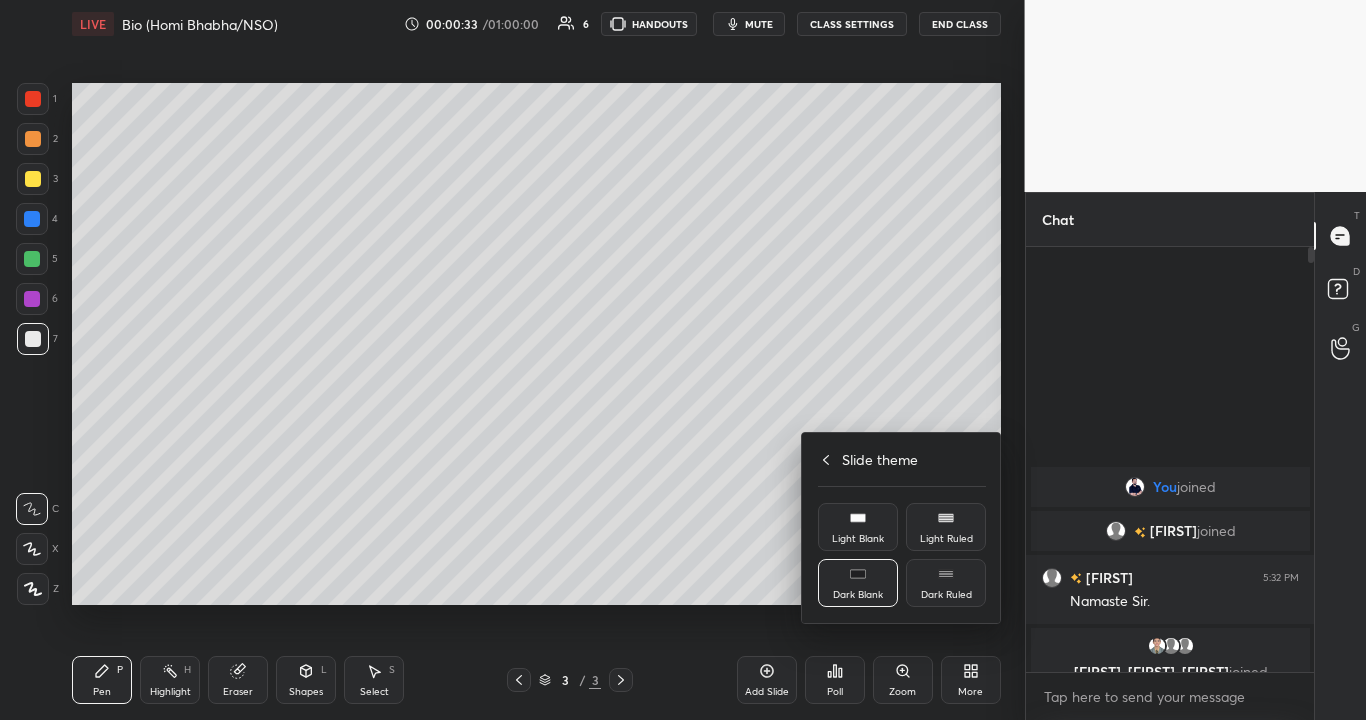 click on "Dark Ruled" at bounding box center [946, 595] 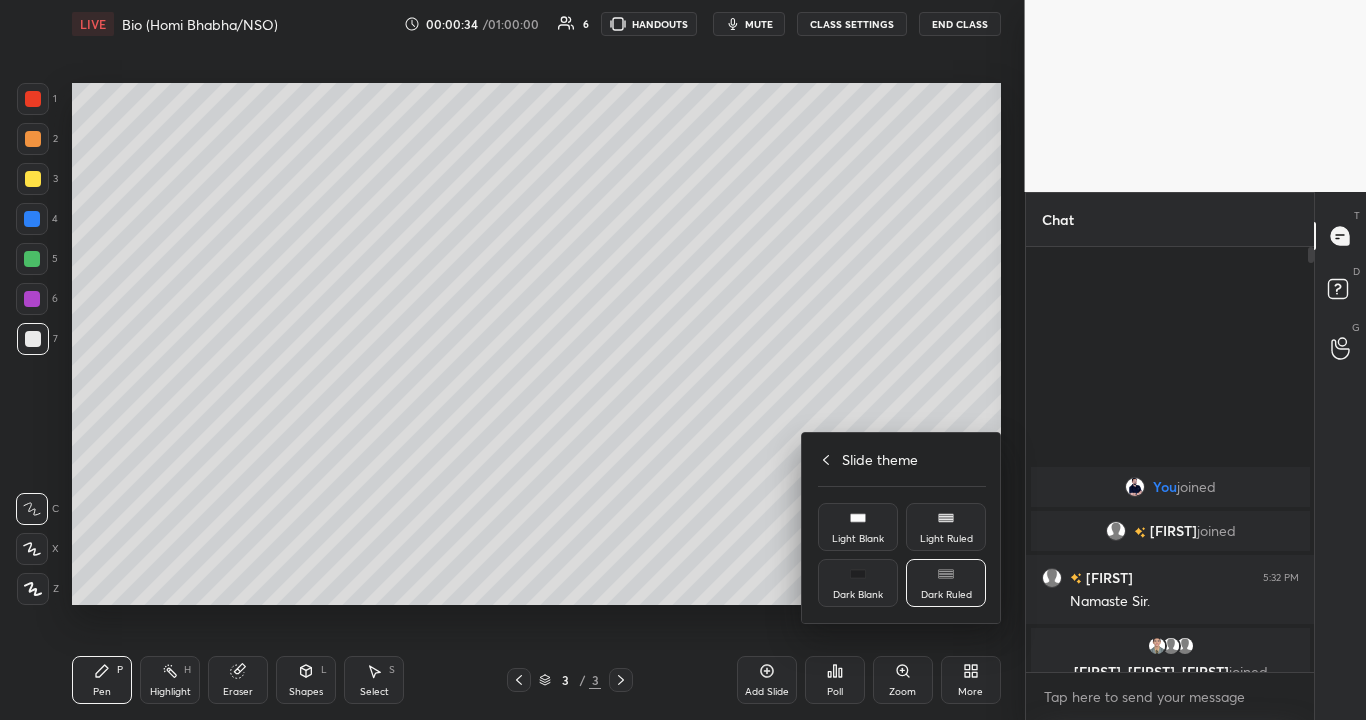 click at bounding box center (683, 360) 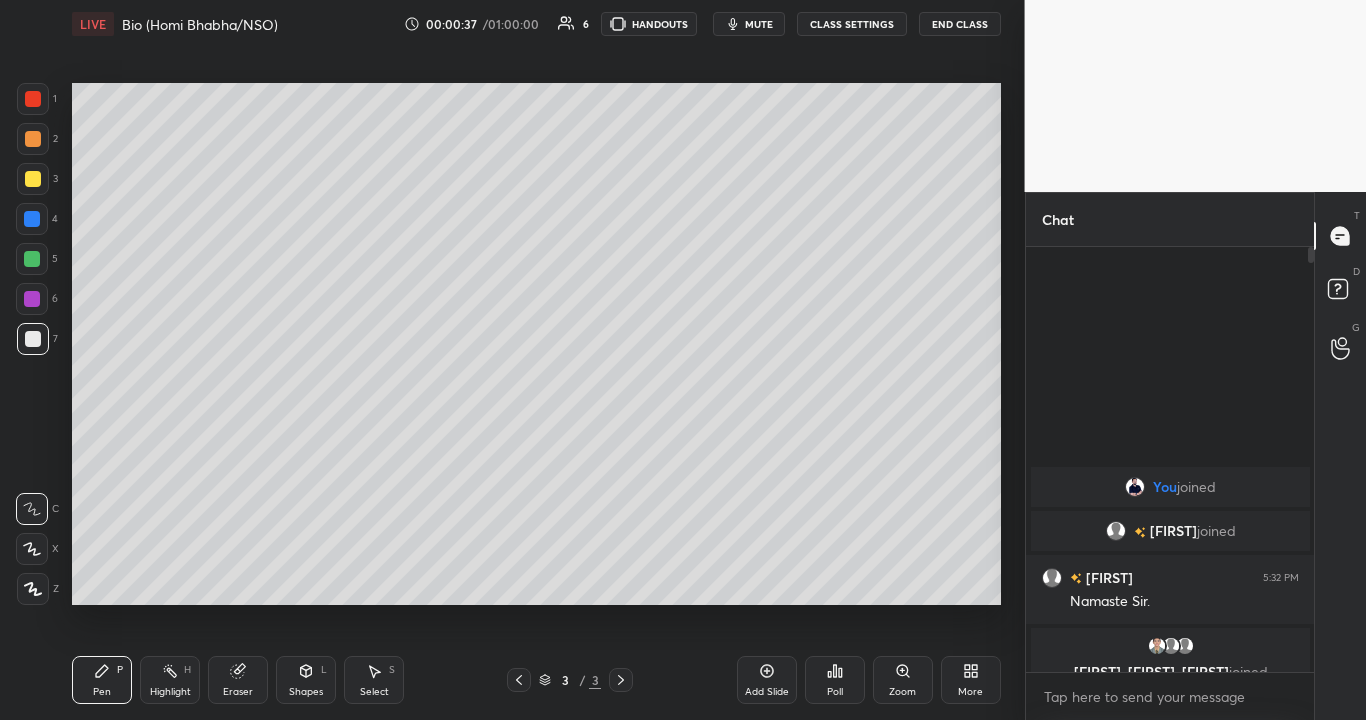click on "Add Slide" at bounding box center [767, 680] 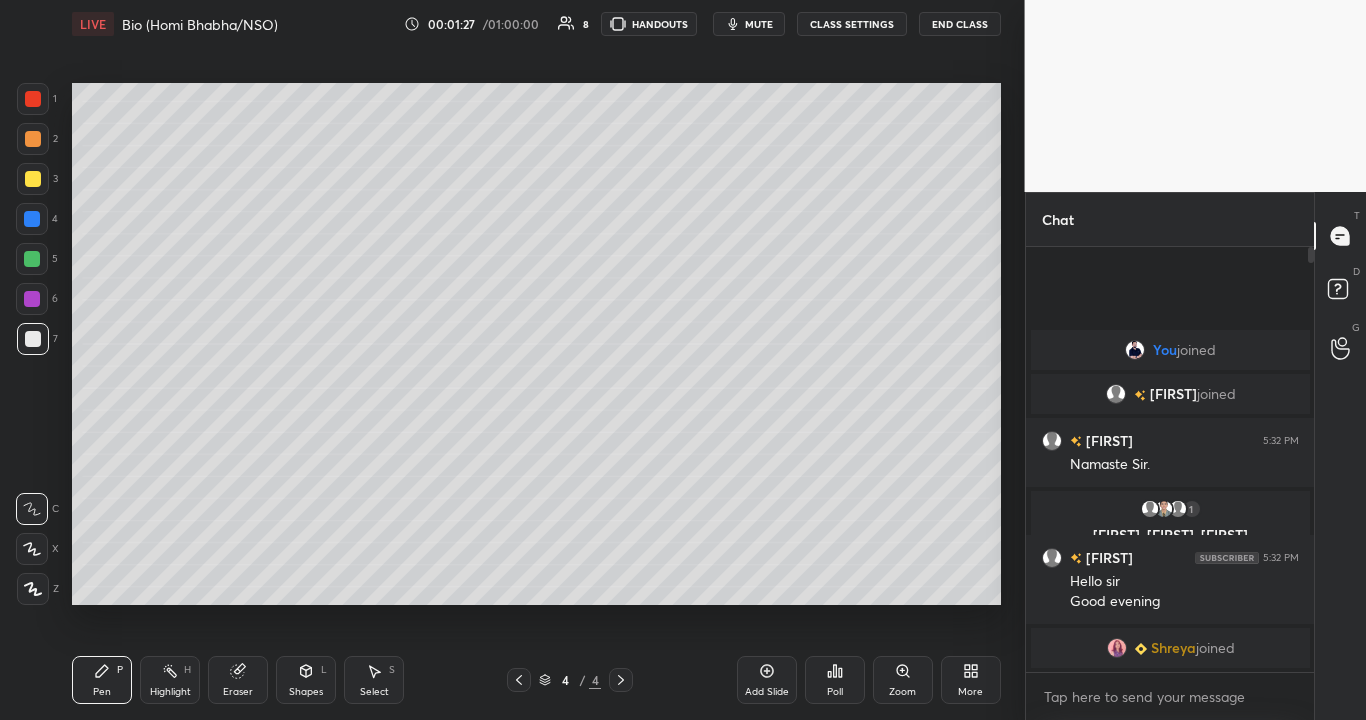 click at bounding box center (32, 549) 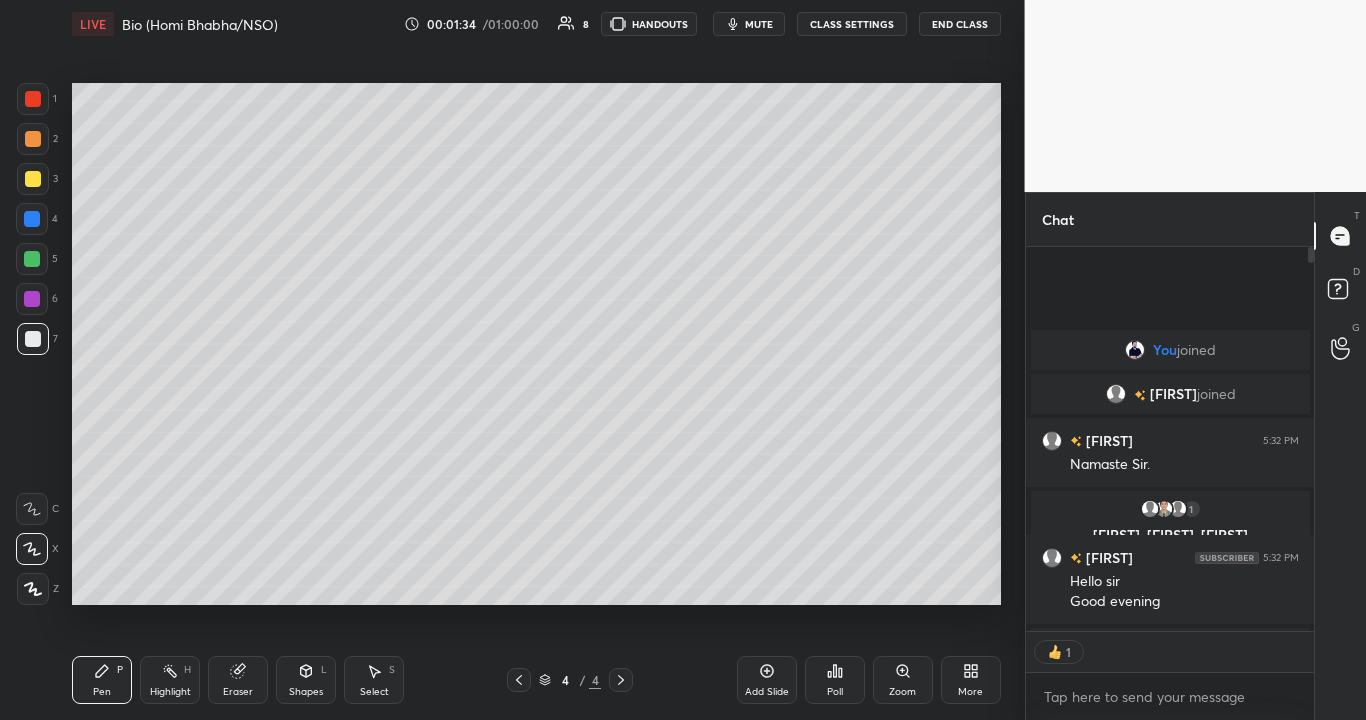 scroll, scrollTop: 377, scrollLeft: 282, axis: both 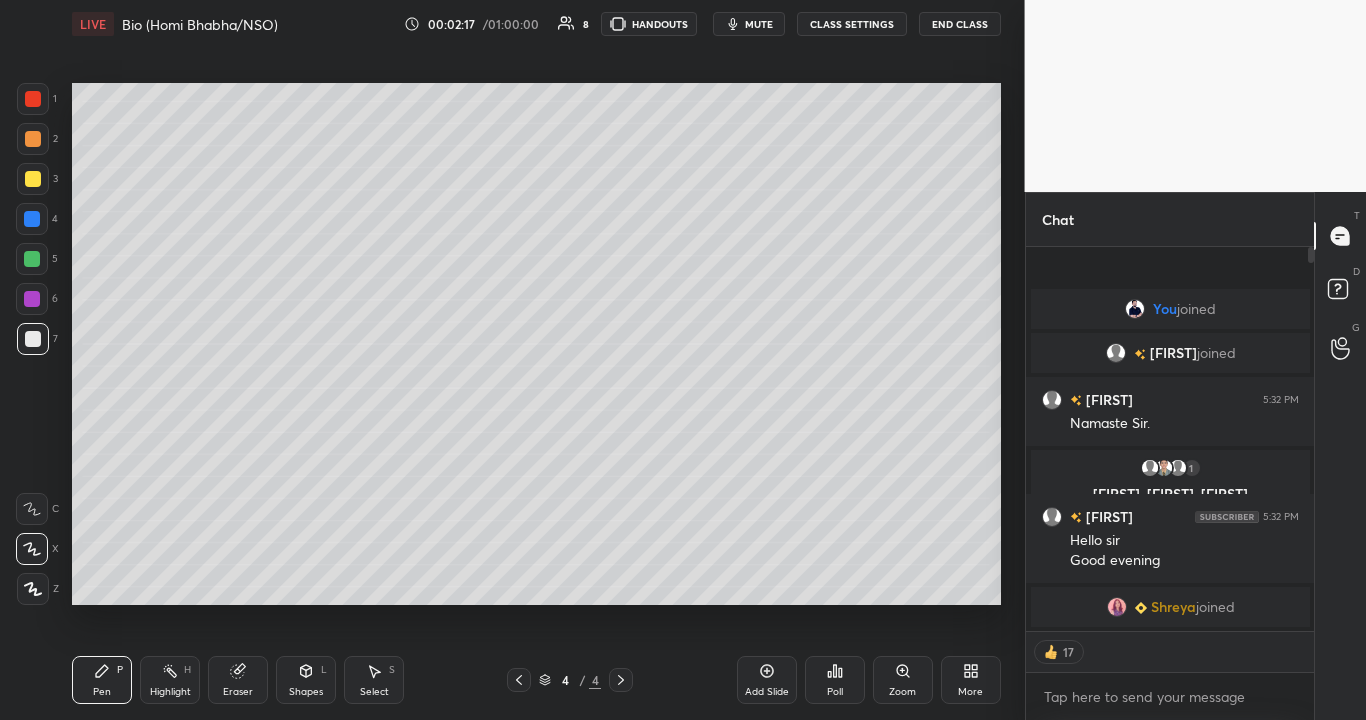 click at bounding box center [32, 259] 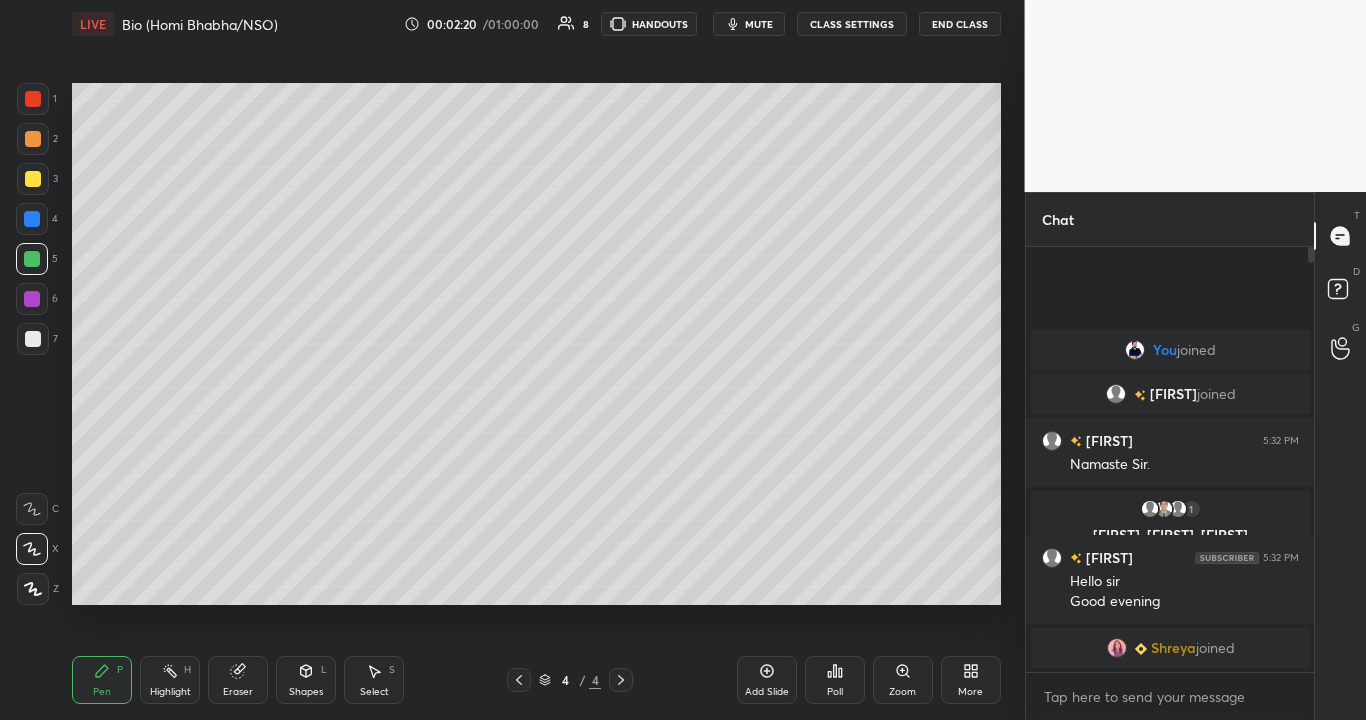 scroll, scrollTop: 7, scrollLeft: 7, axis: both 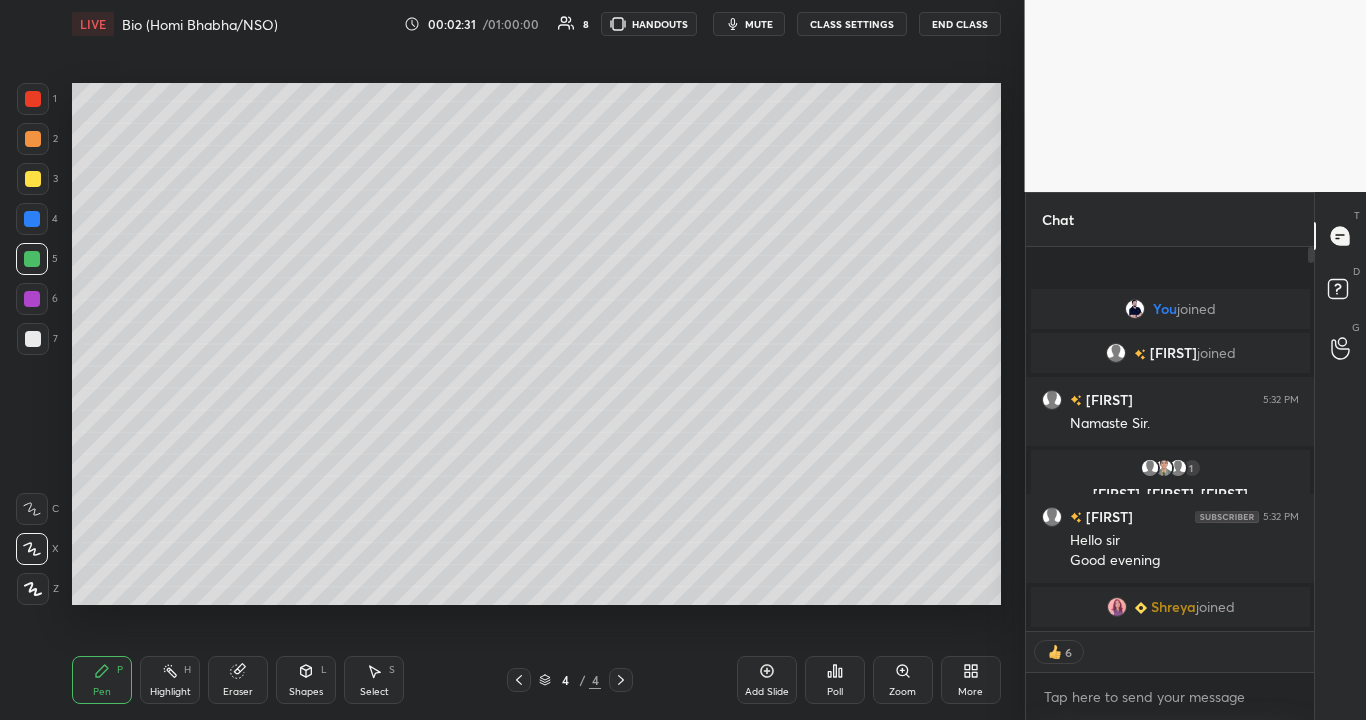 click at bounding box center (32, 259) 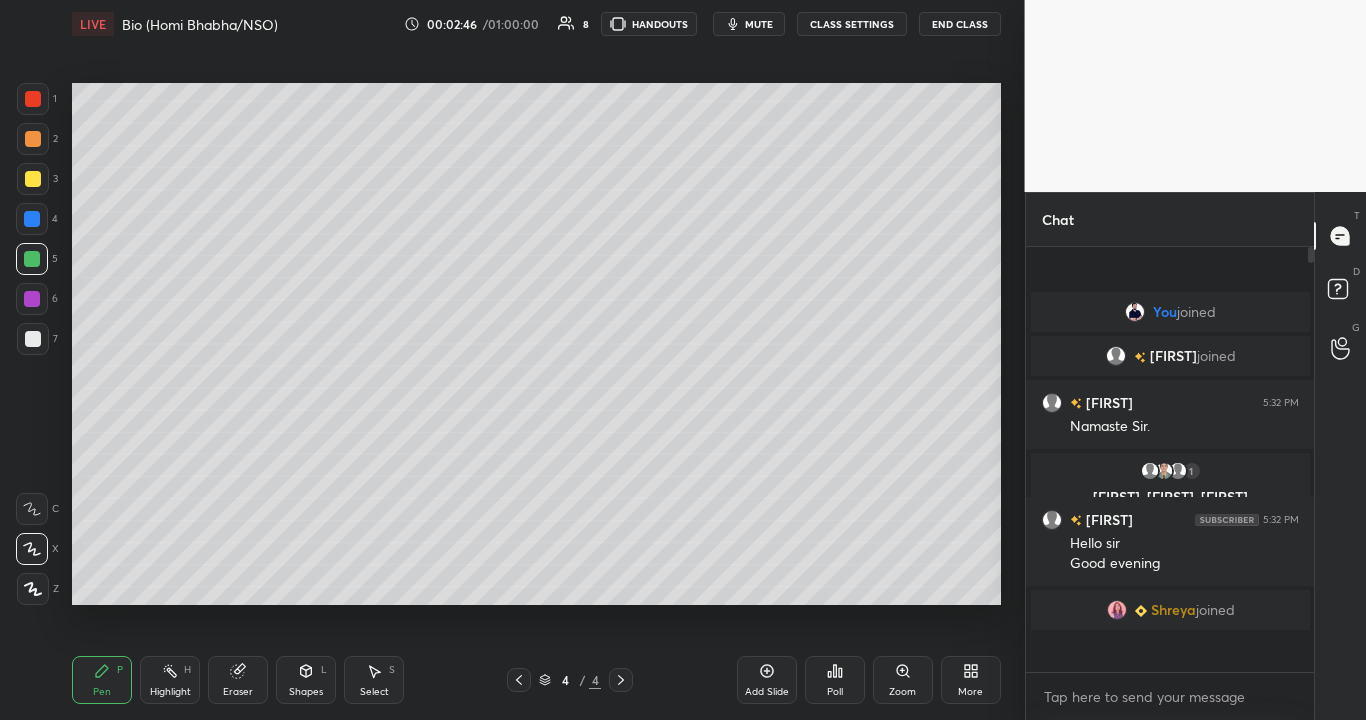 scroll, scrollTop: 7, scrollLeft: 7, axis: both 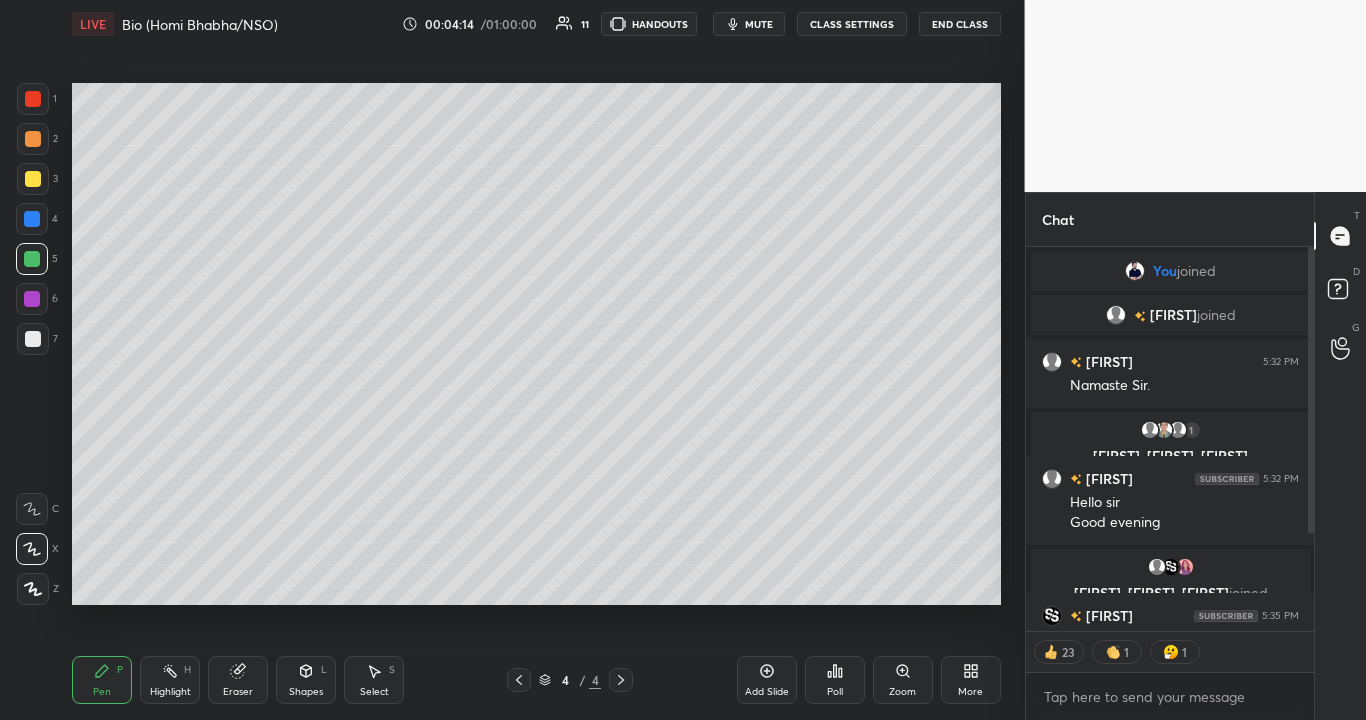 click at bounding box center (33, 179) 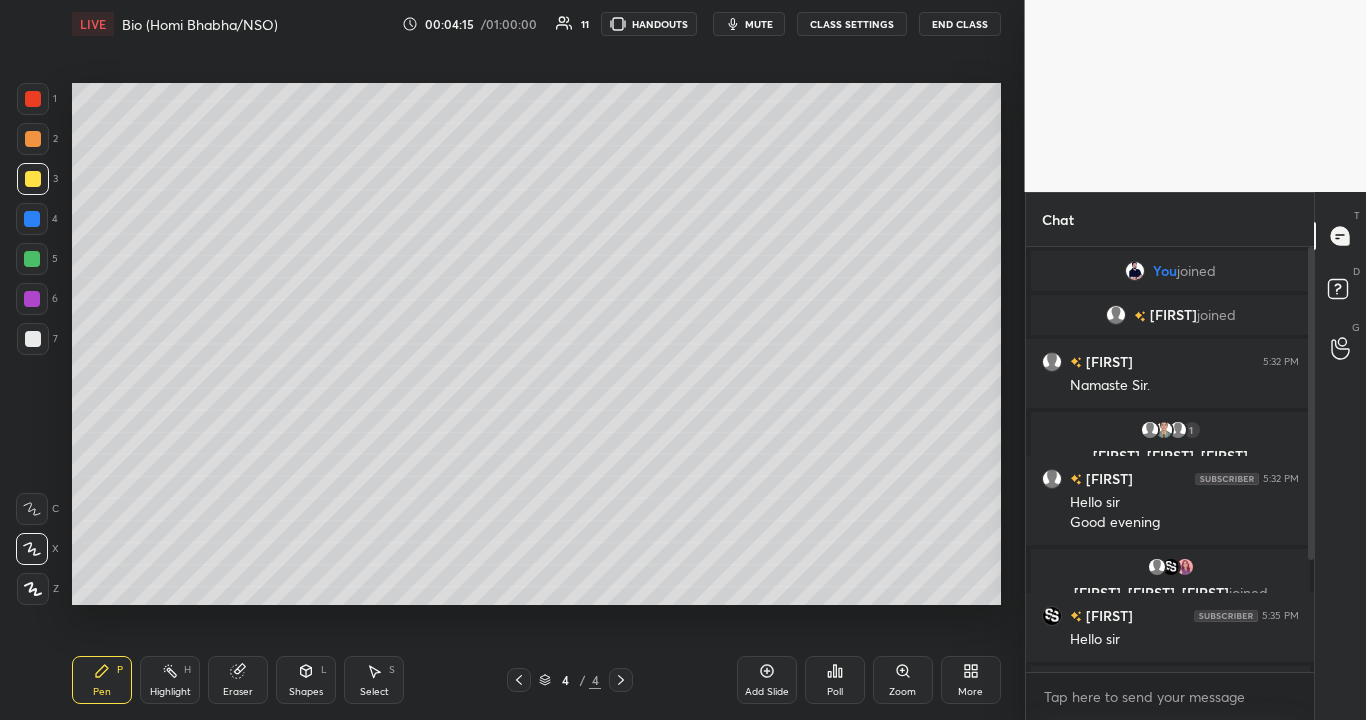 scroll, scrollTop: 7, scrollLeft: 7, axis: both 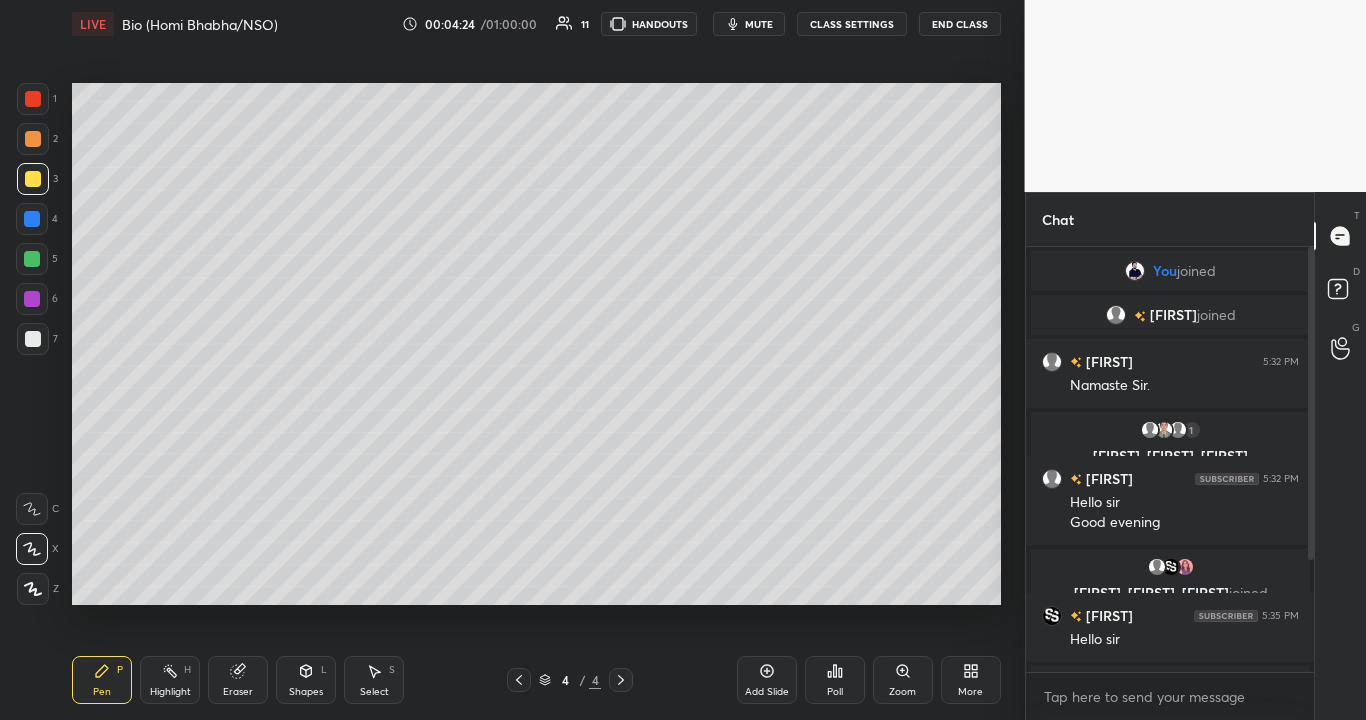 click at bounding box center [33, 339] 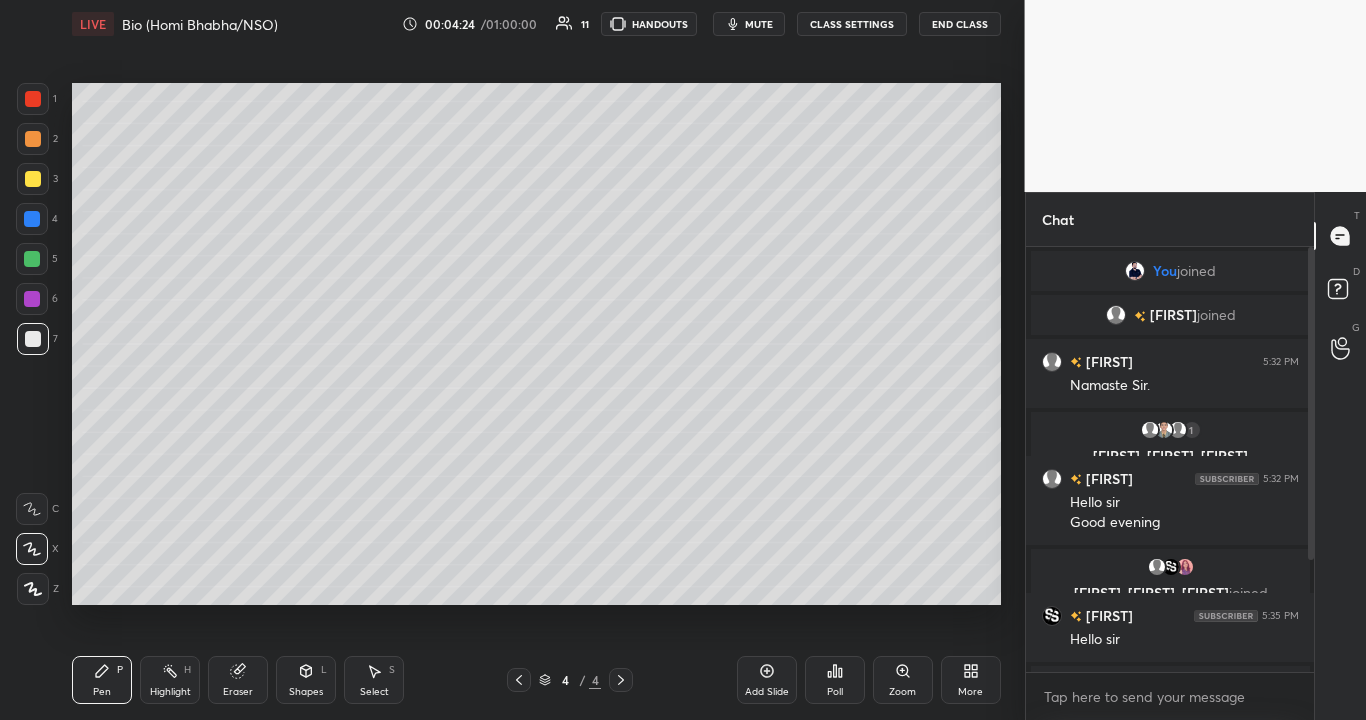 scroll, scrollTop: 377, scrollLeft: 282, axis: both 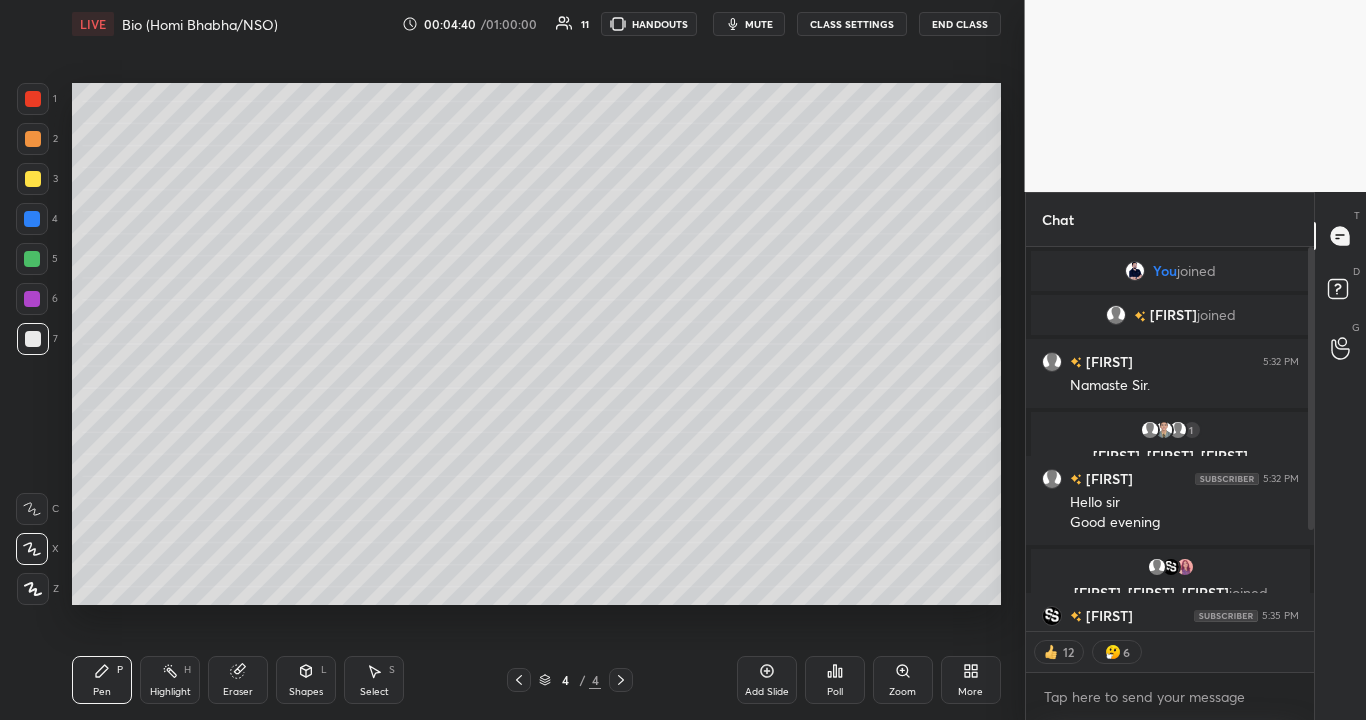 click at bounding box center (33, 339) 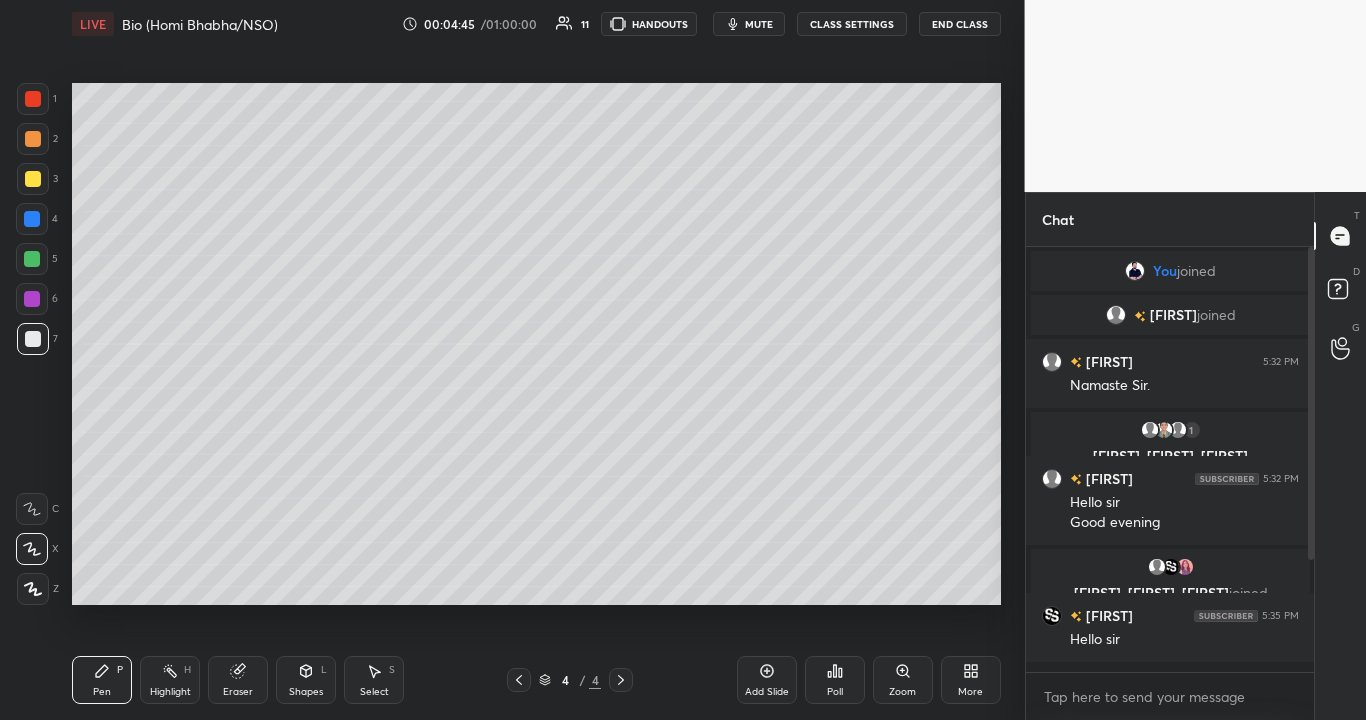 scroll, scrollTop: 7, scrollLeft: 7, axis: both 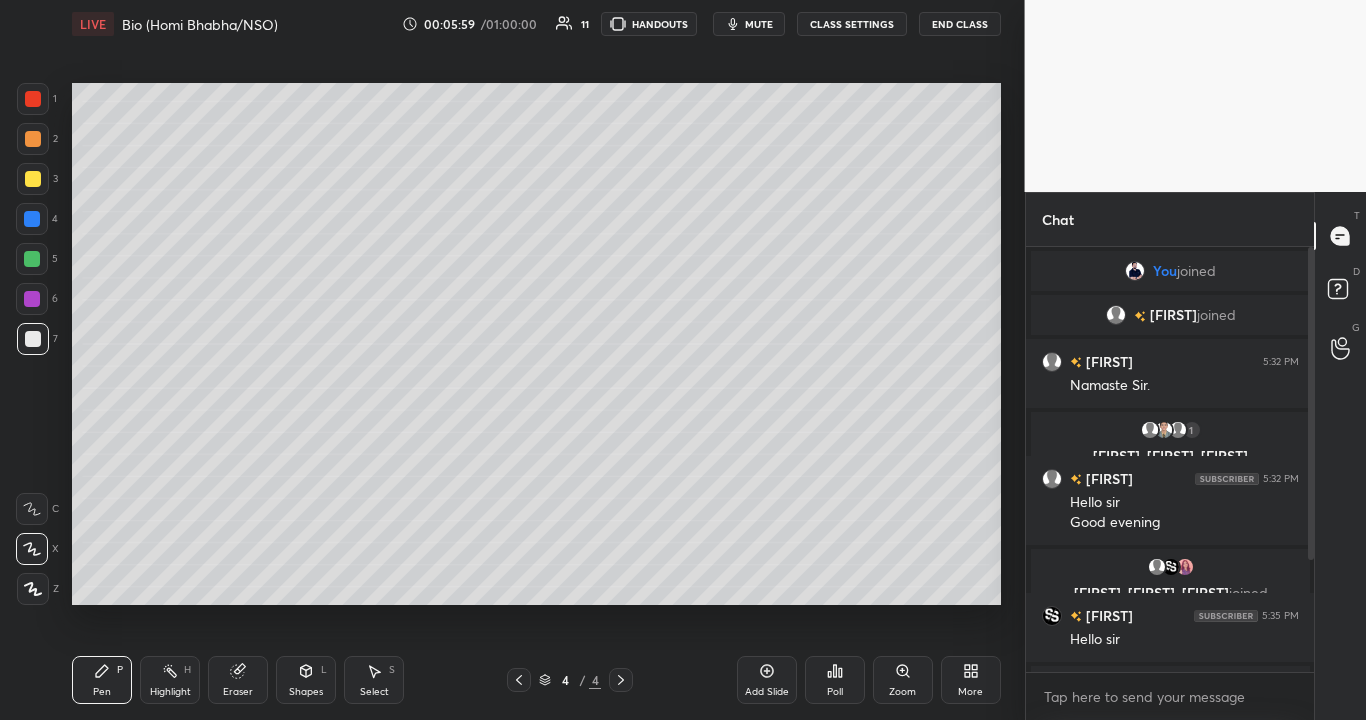click at bounding box center [33, 179] 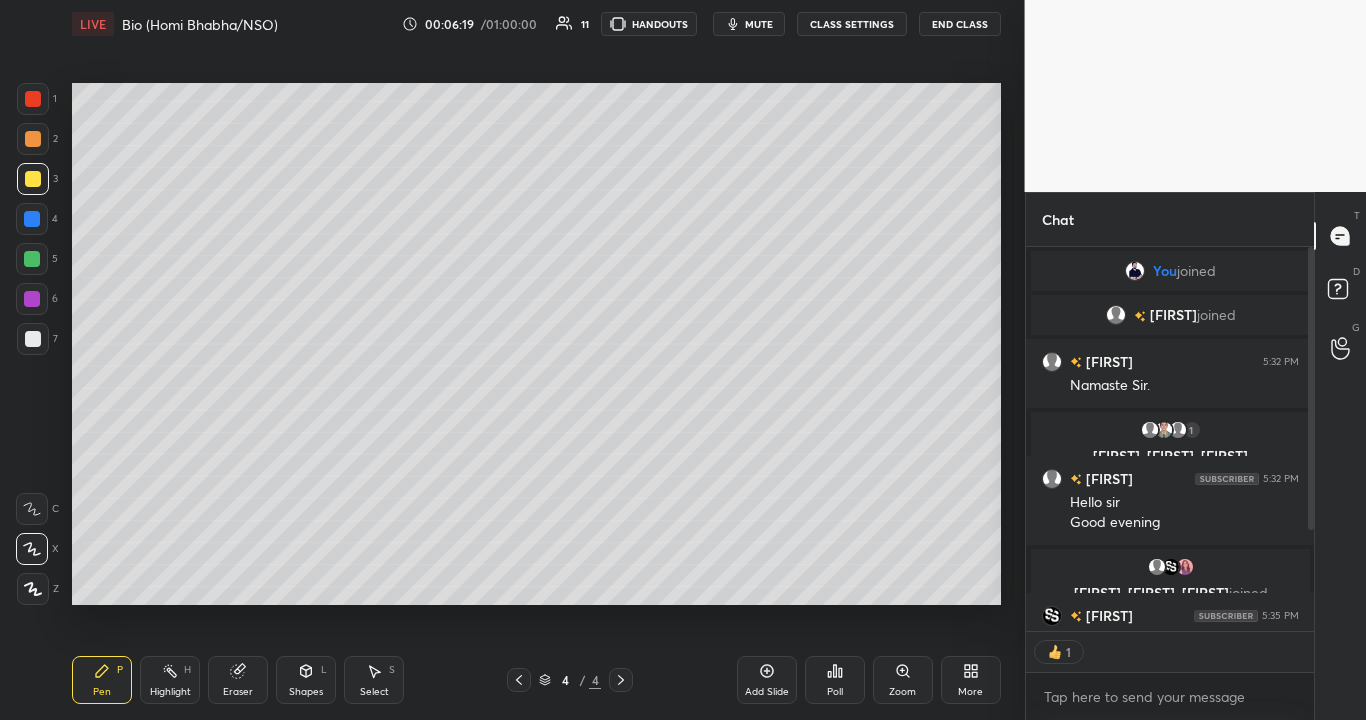 scroll, scrollTop: 377, scrollLeft: 282, axis: both 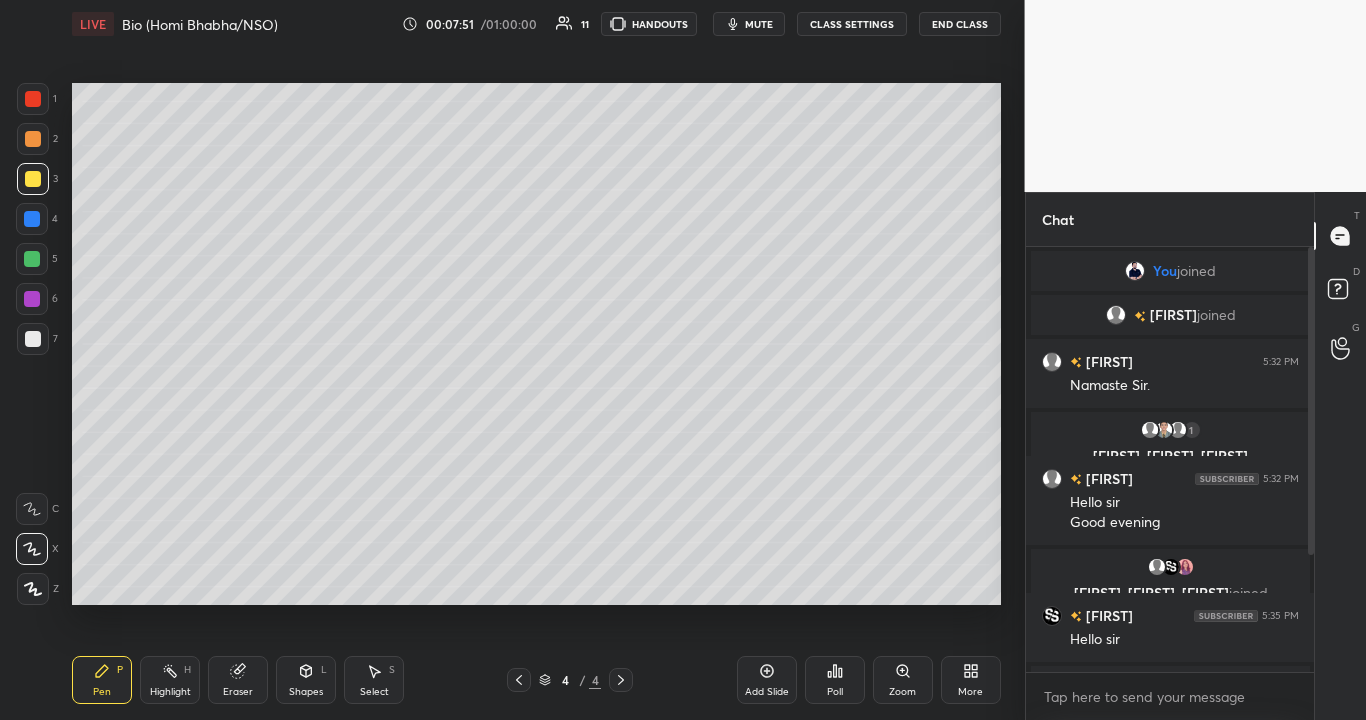 click at bounding box center (32, 259) 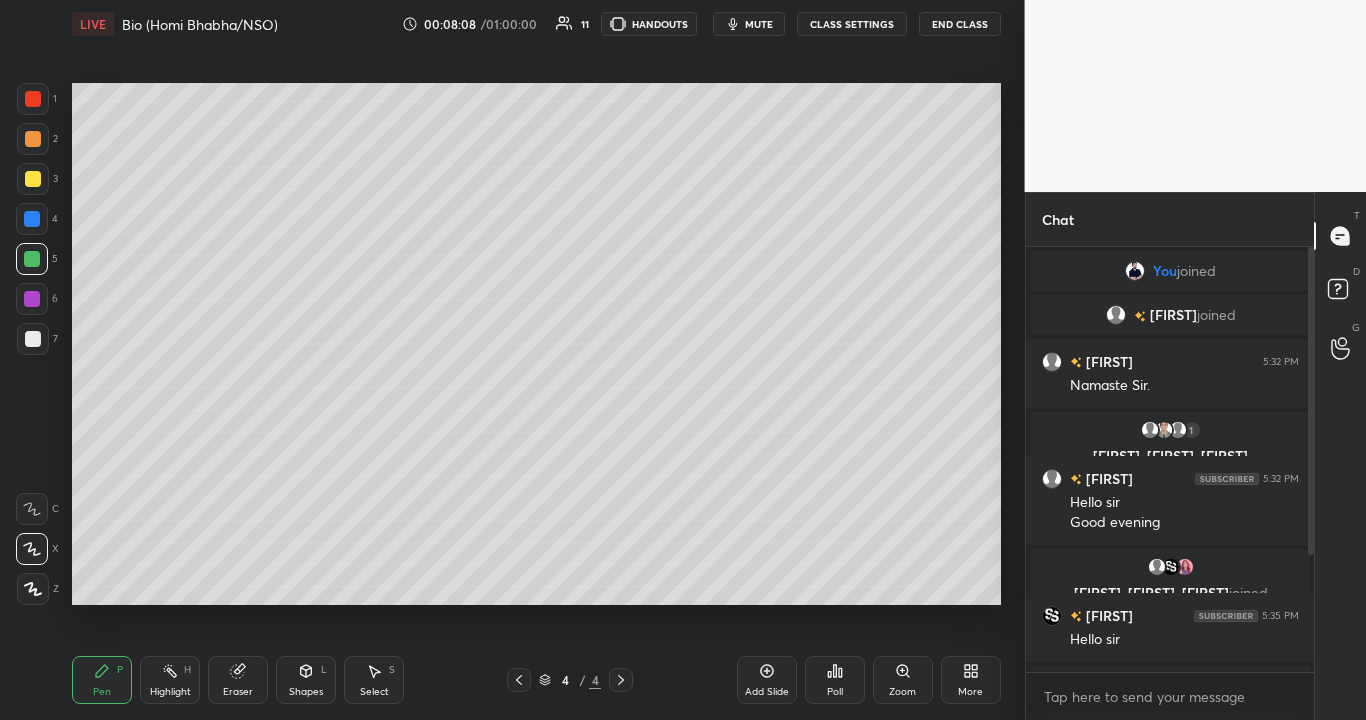 click at bounding box center [33, 339] 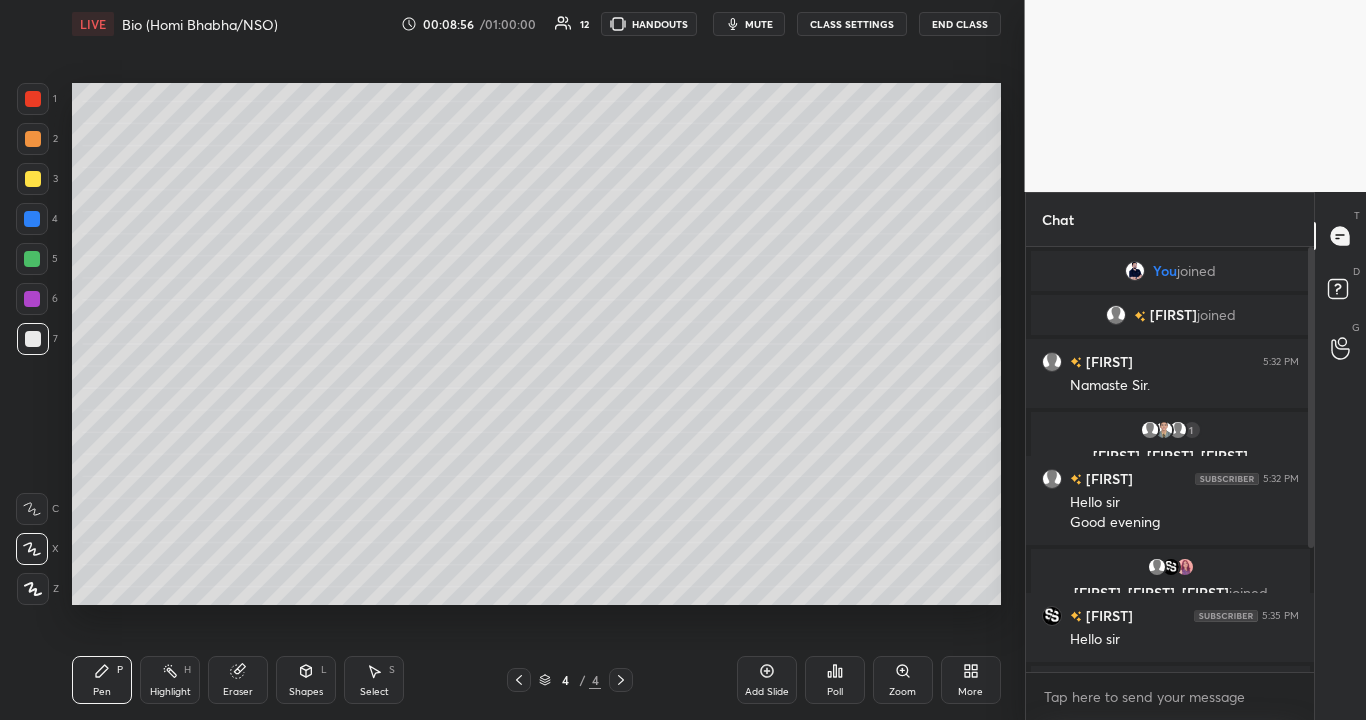 click at bounding box center [32, 259] 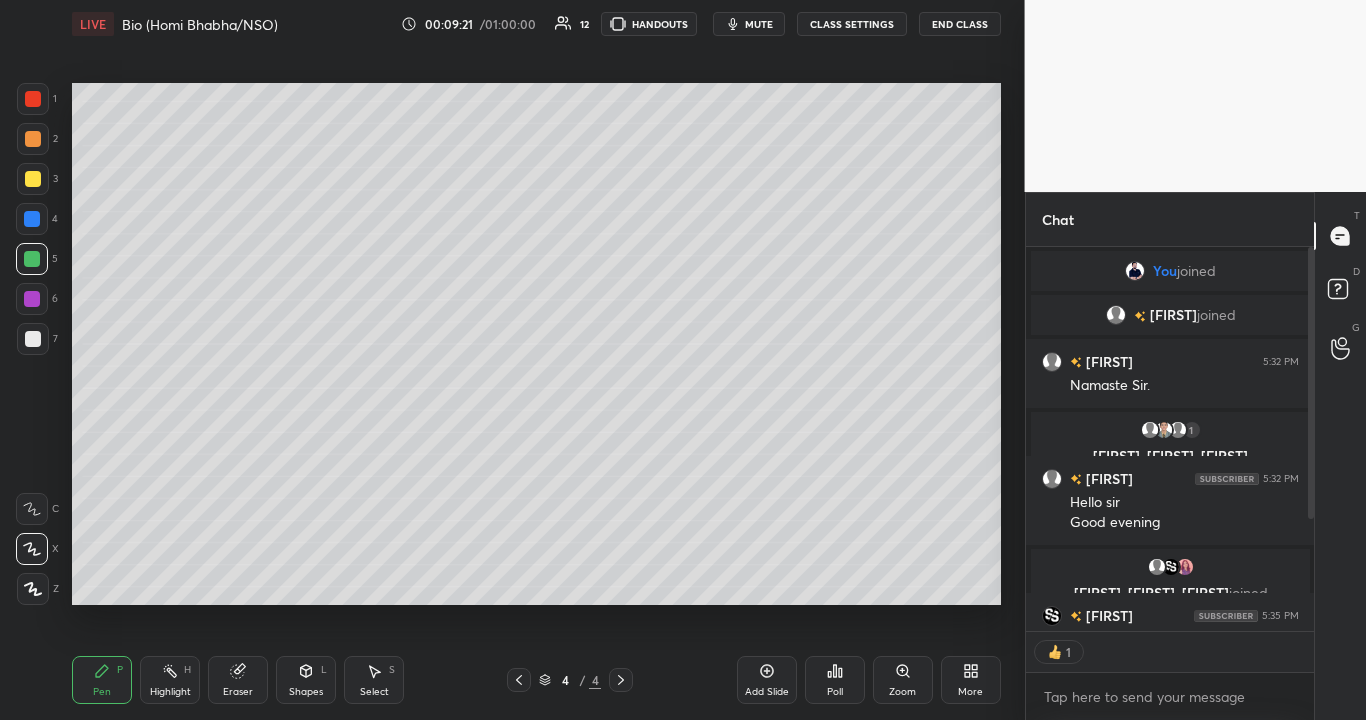 scroll, scrollTop: 377, scrollLeft: 282, axis: both 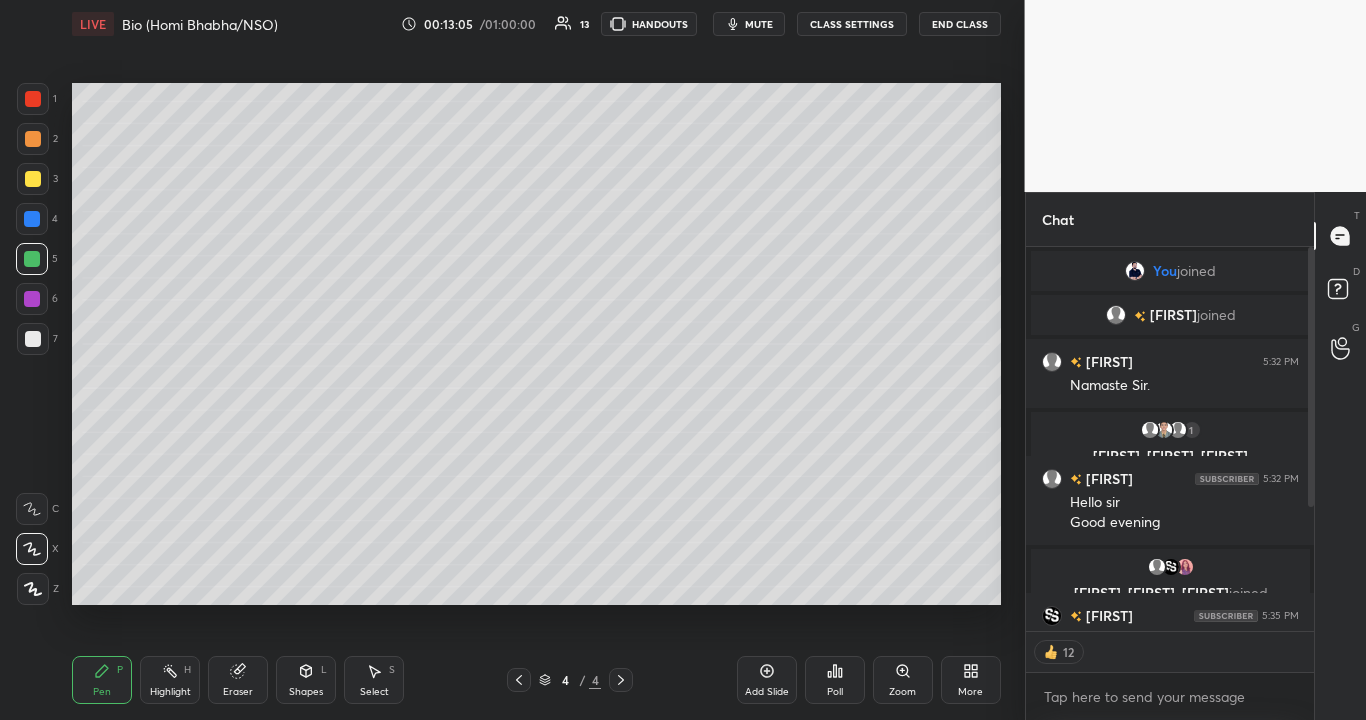 click on "Add Slide" at bounding box center [767, 680] 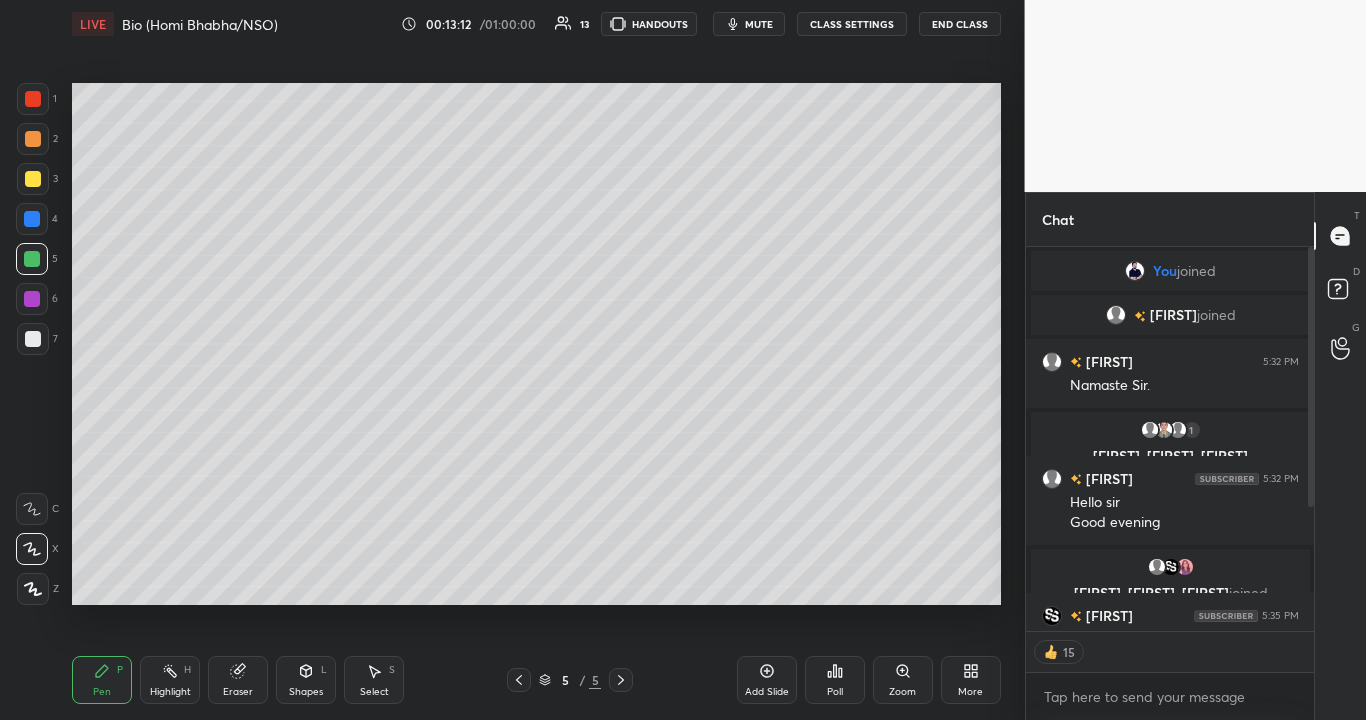 click at bounding box center [33, 179] 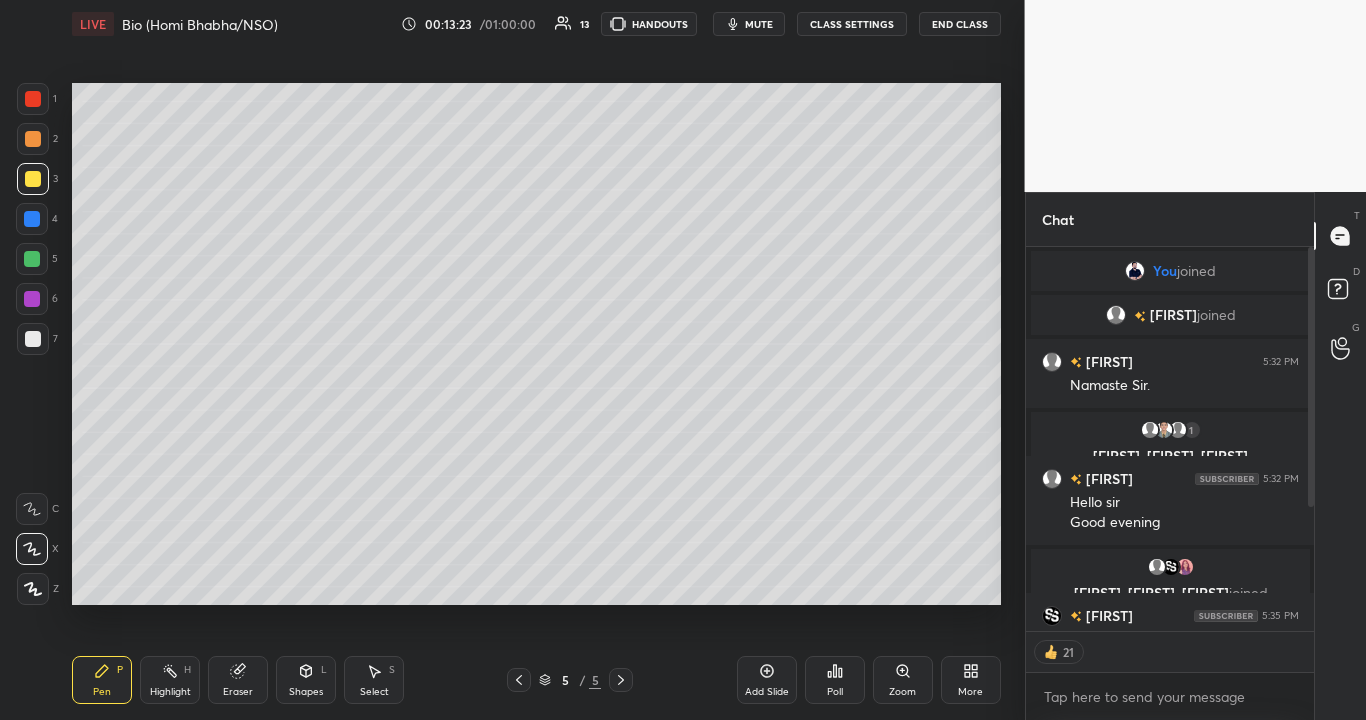 scroll, scrollTop: 7, scrollLeft: 7, axis: both 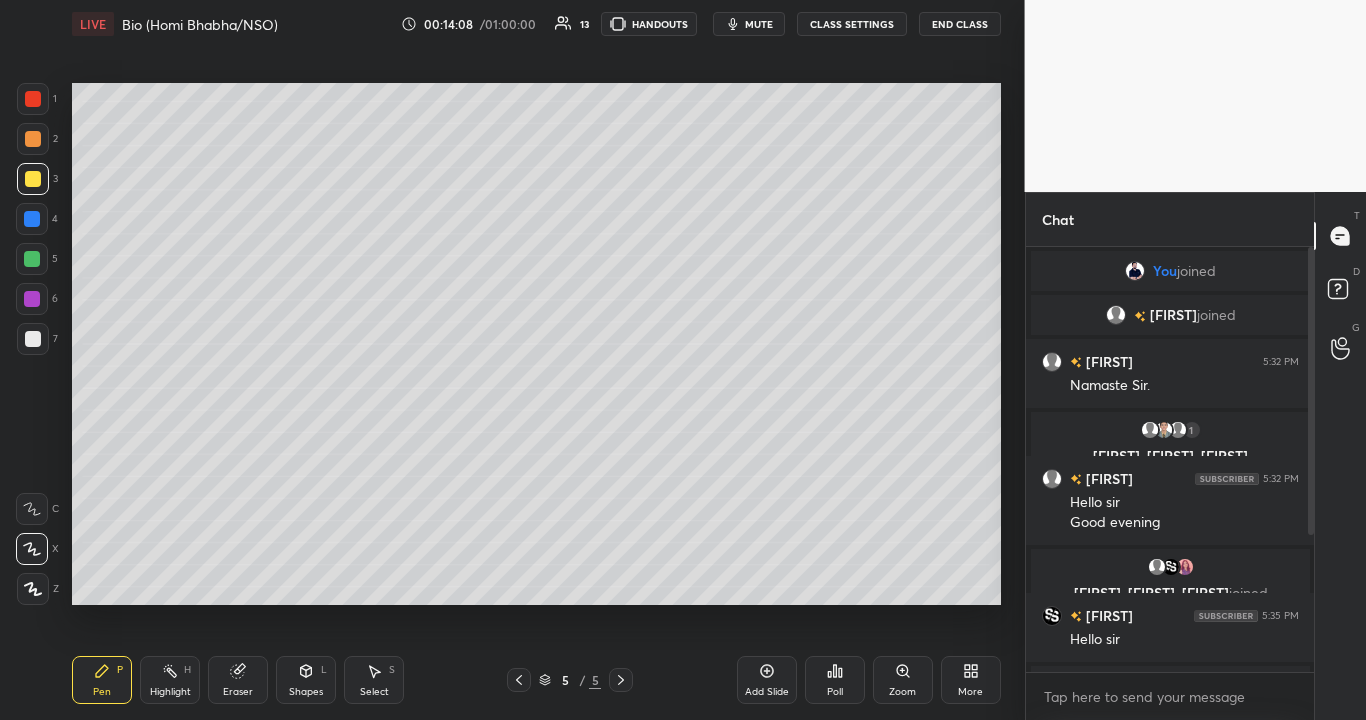 click at bounding box center (32, 259) 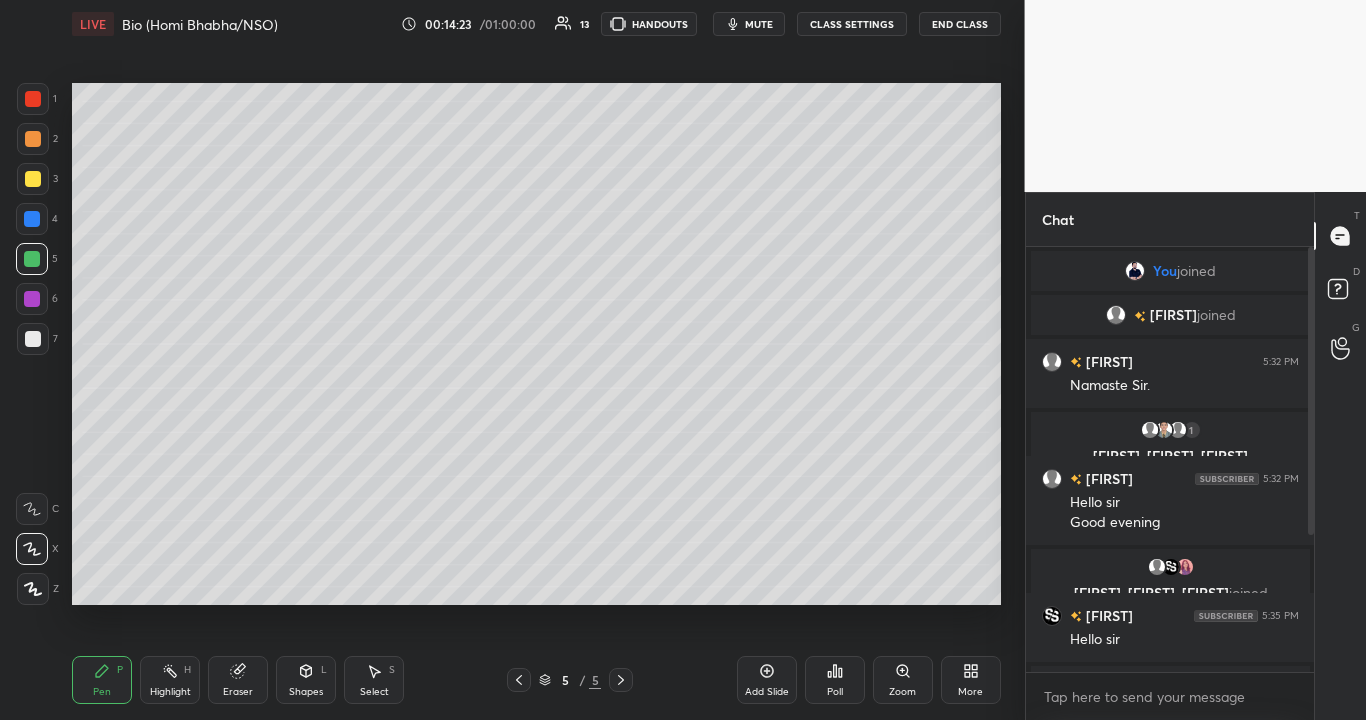 click on "Eraser" at bounding box center [238, 692] 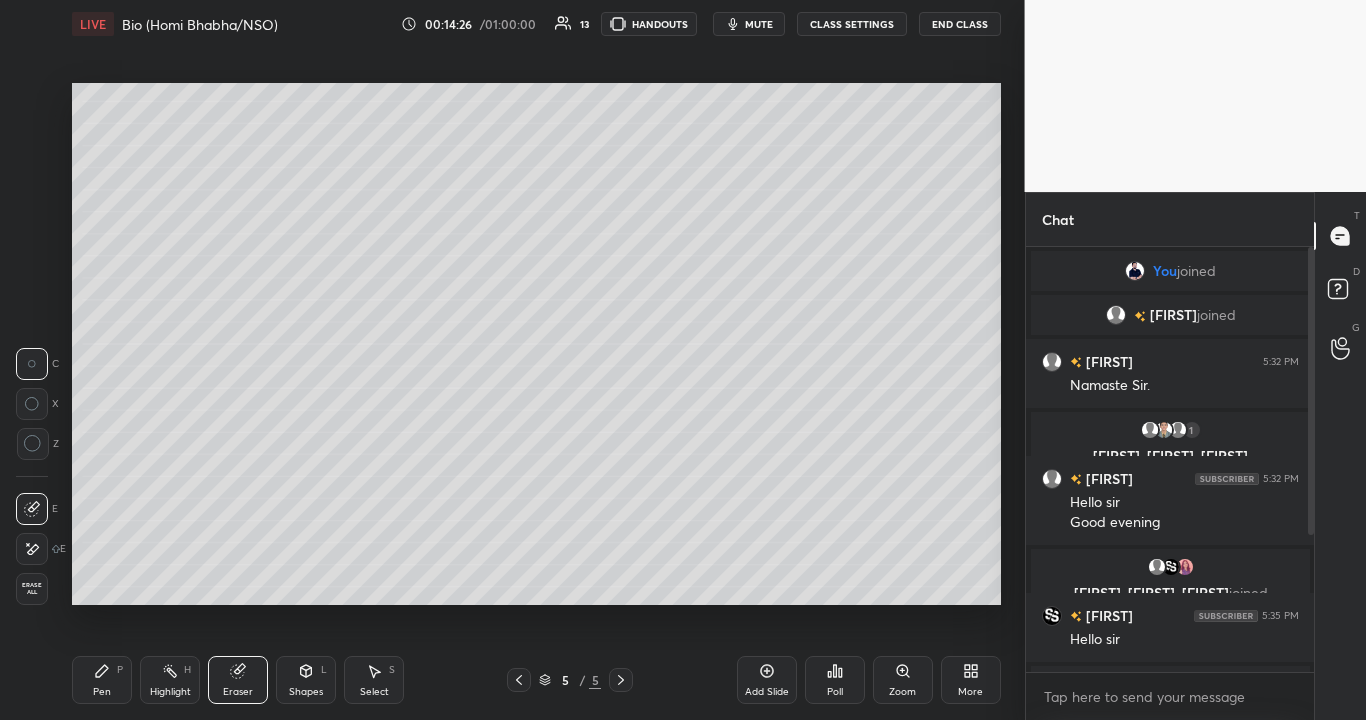click on "Pen" at bounding box center [102, 692] 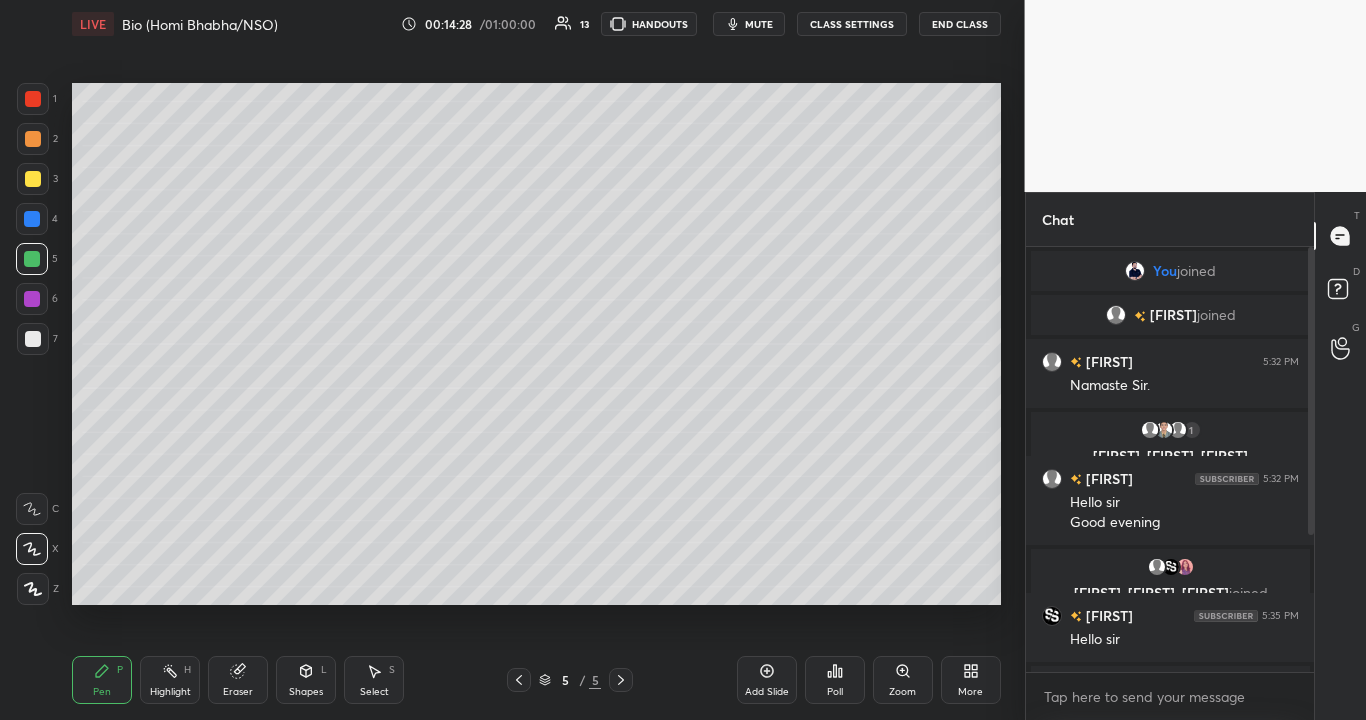 scroll, scrollTop: 377, scrollLeft: 282, axis: both 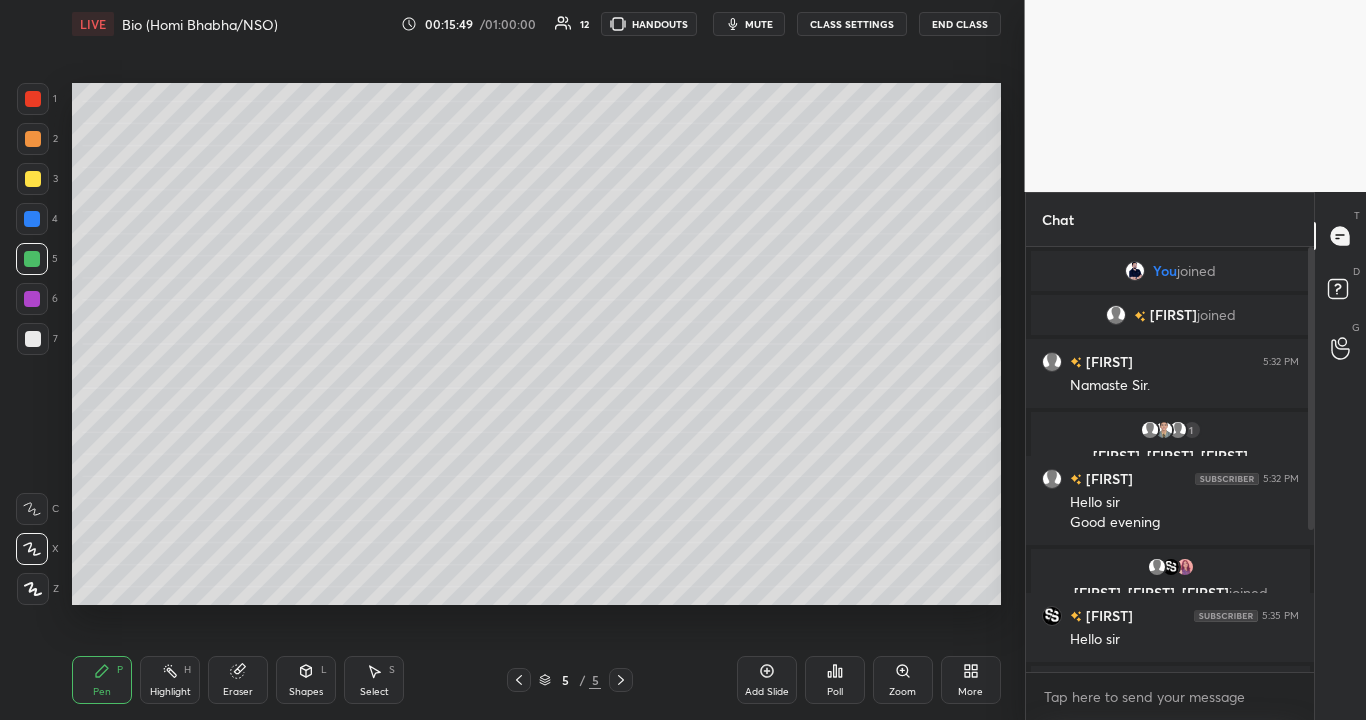 click at bounding box center (33, 339) 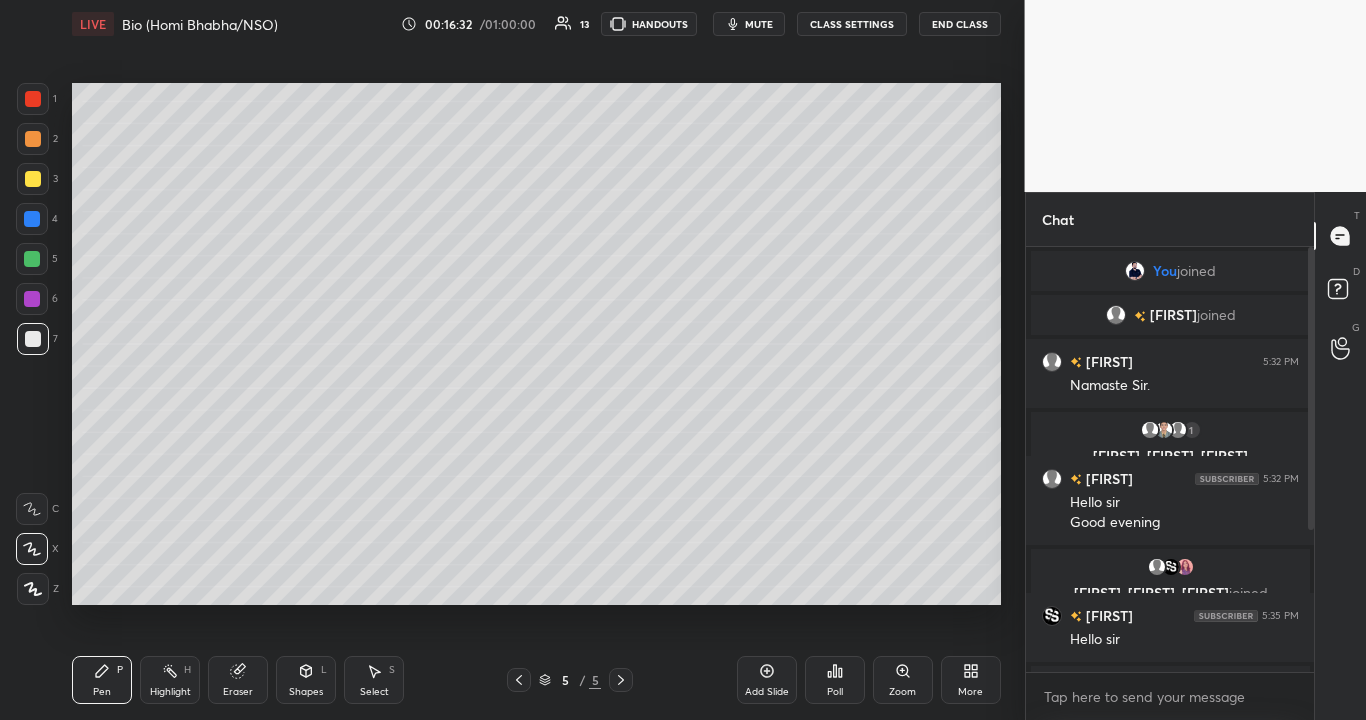 click at bounding box center [32, 259] 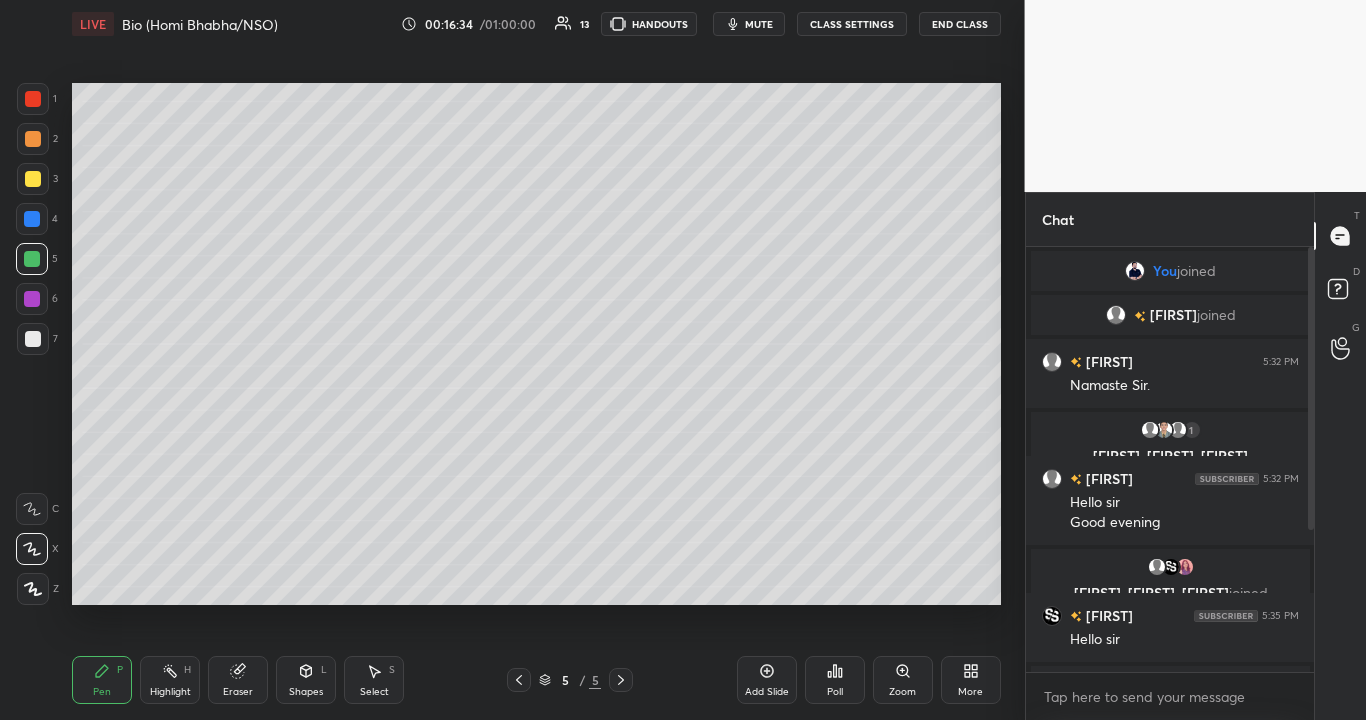 scroll, scrollTop: 377, scrollLeft: 282, axis: both 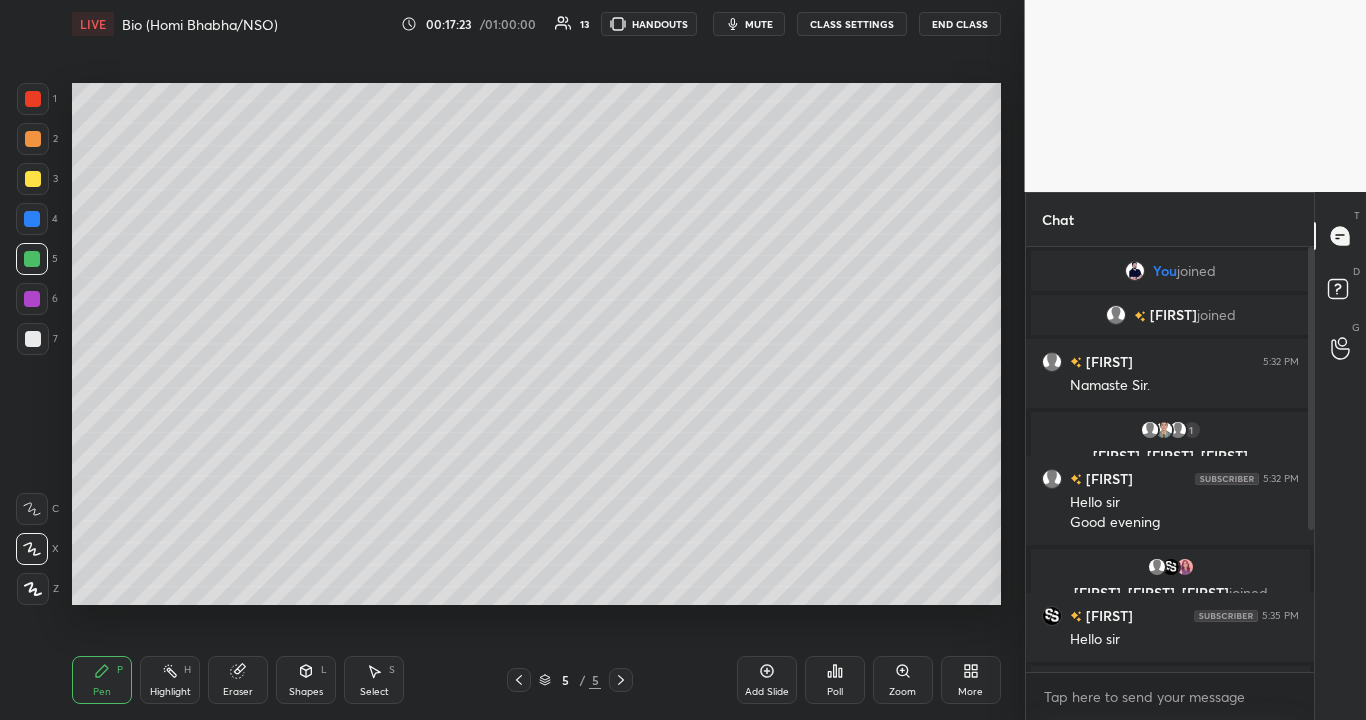 click at bounding box center [33, 339] 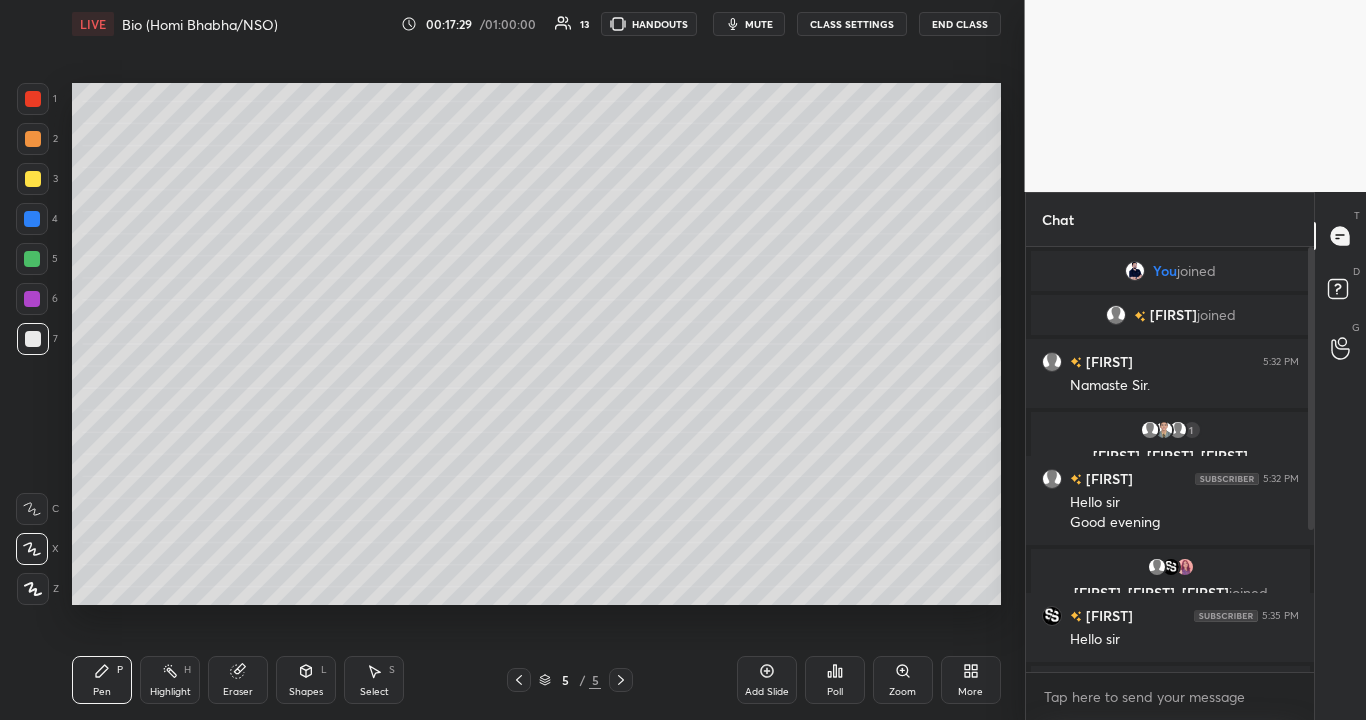 scroll, scrollTop: 377, scrollLeft: 282, axis: both 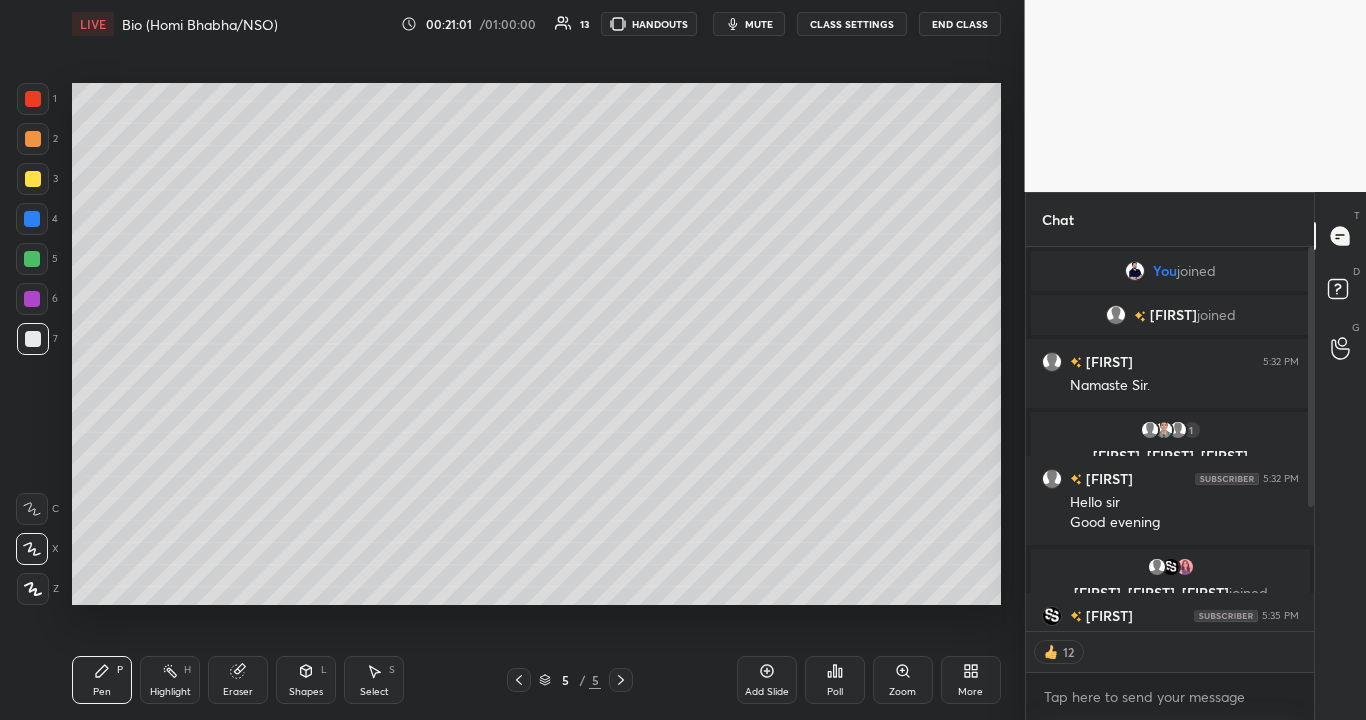 click at bounding box center (32, 259) 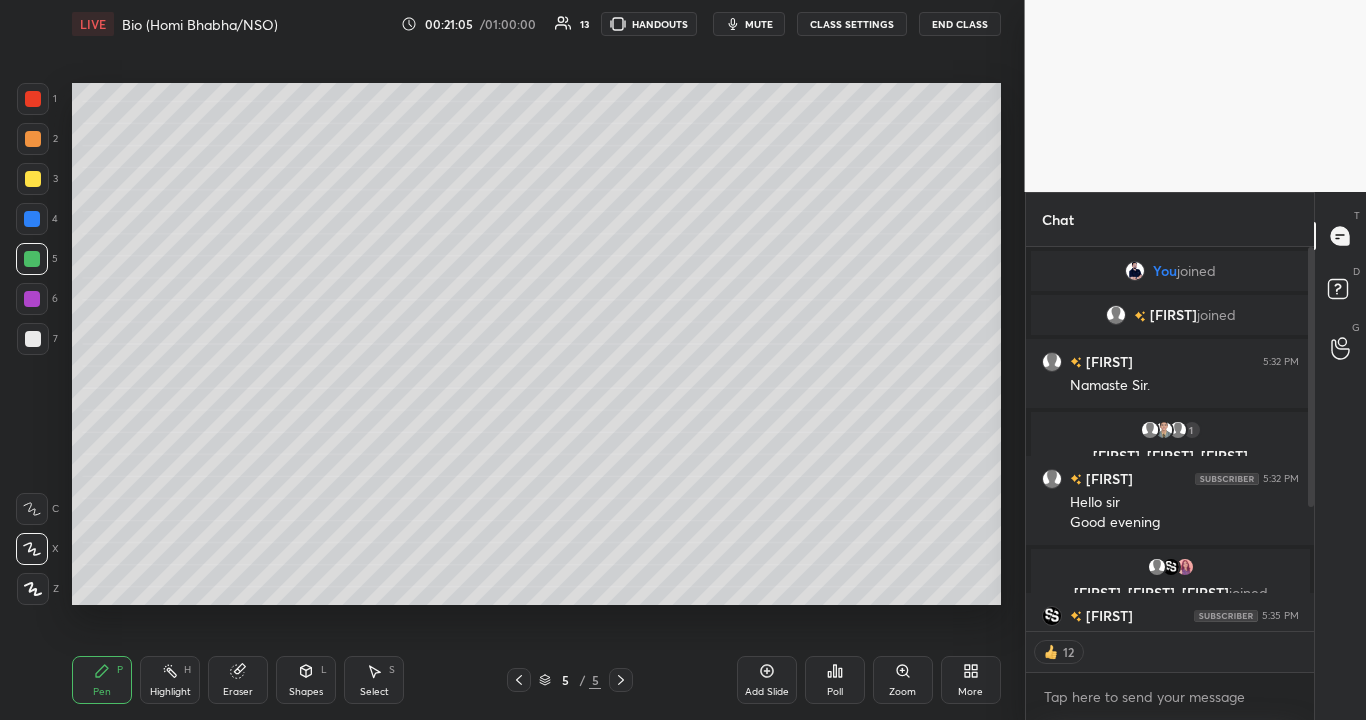 scroll, scrollTop: 7, scrollLeft: 7, axis: both 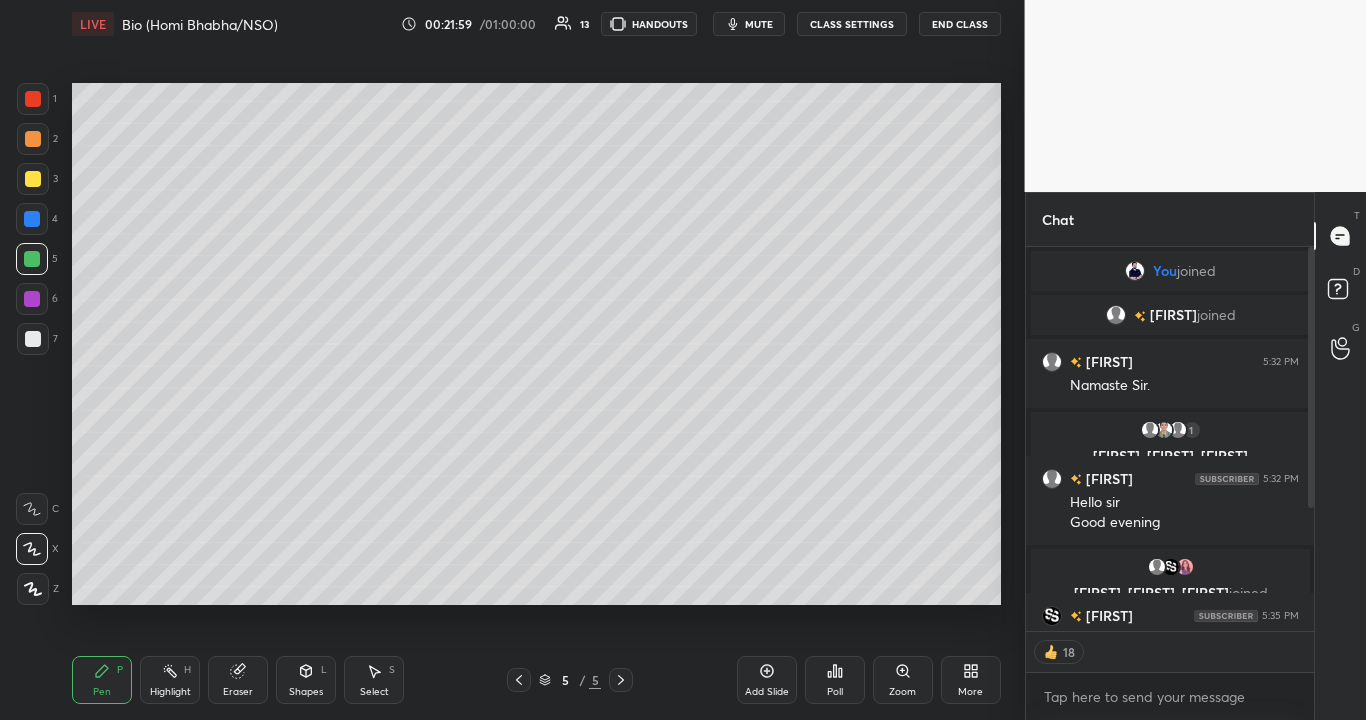 click 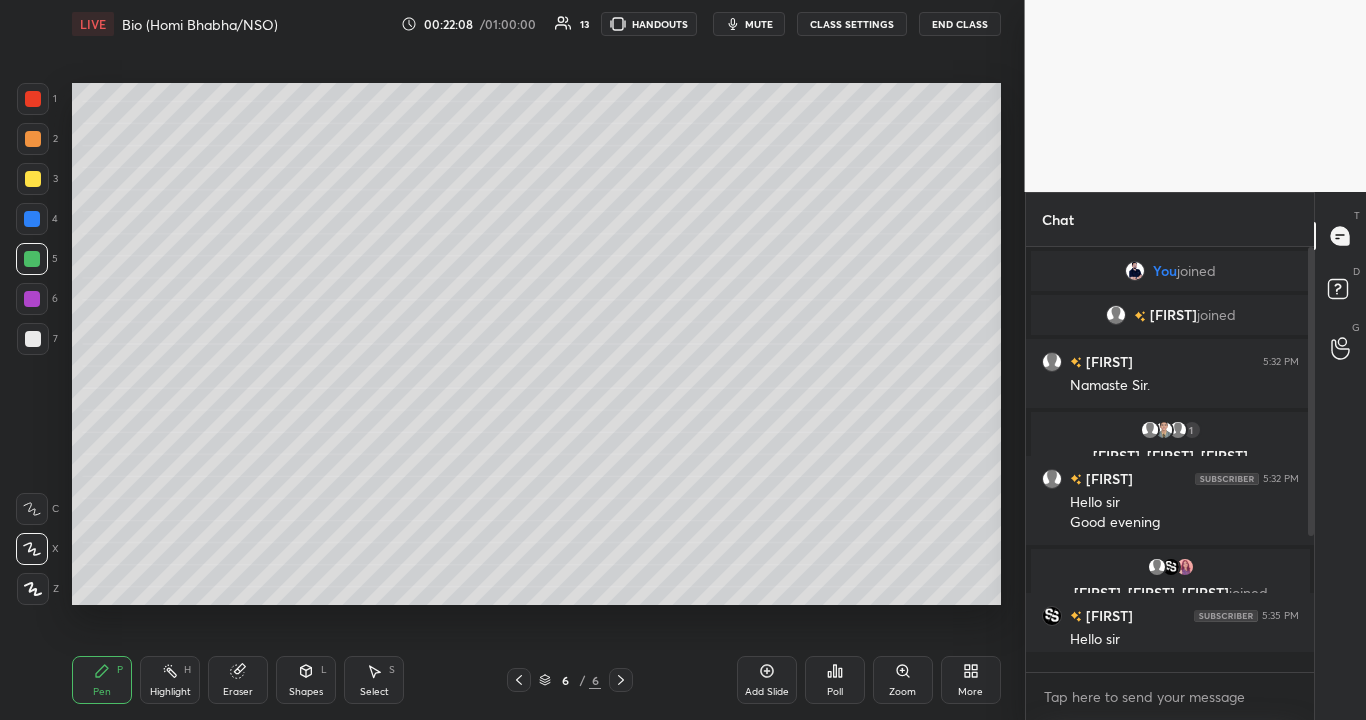 scroll, scrollTop: 7, scrollLeft: 7, axis: both 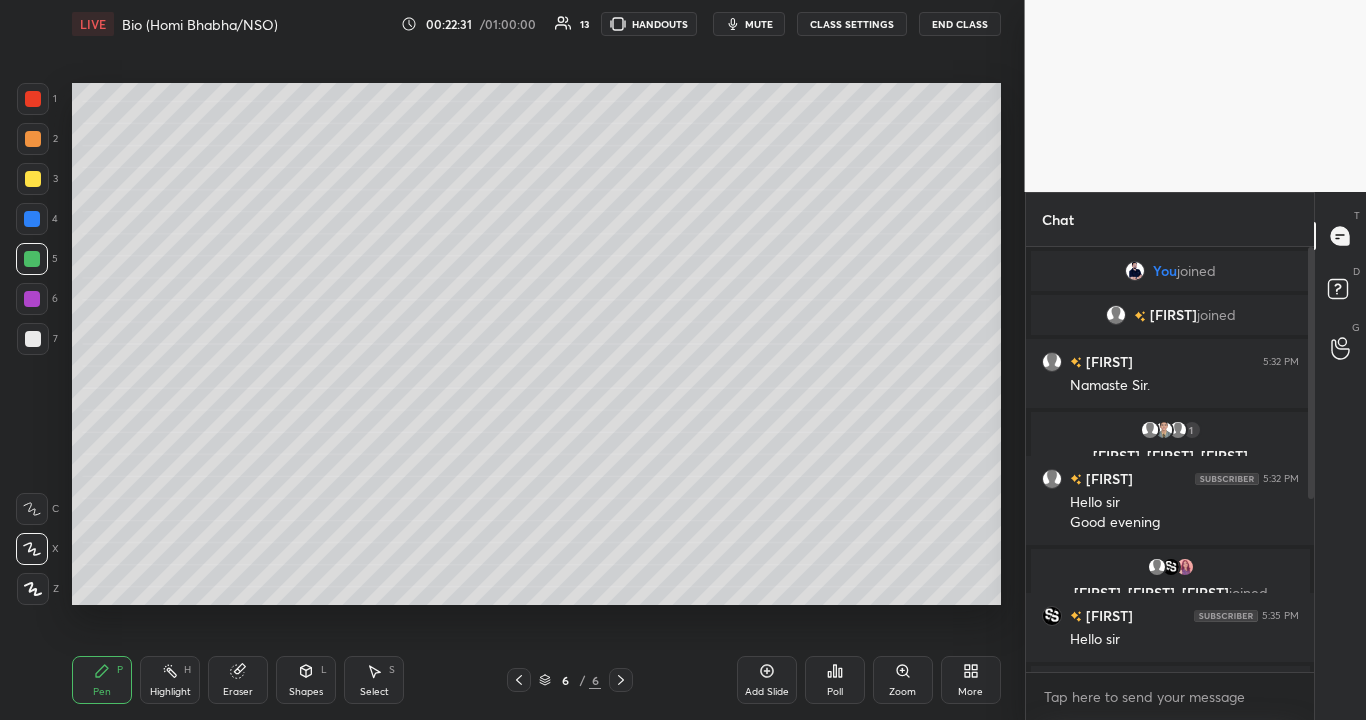 click at bounding box center [33, 179] 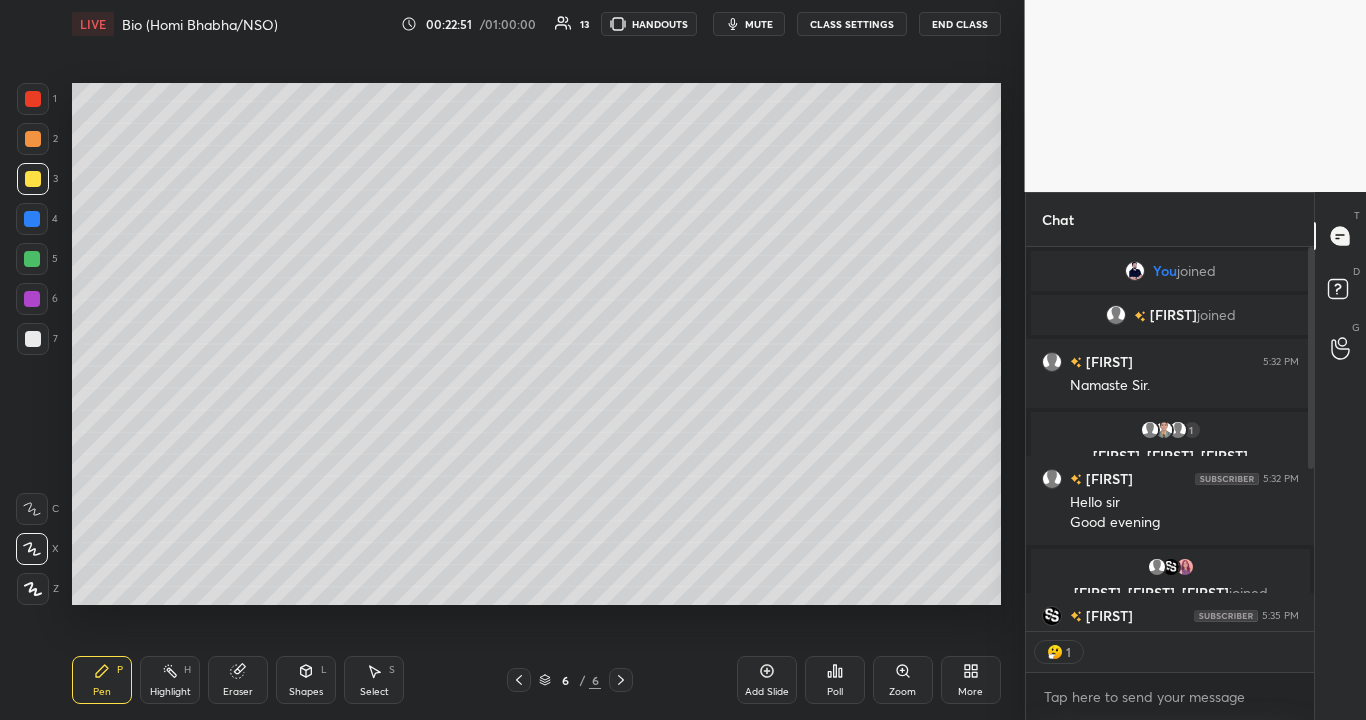 scroll, scrollTop: 377, scrollLeft: 282, axis: both 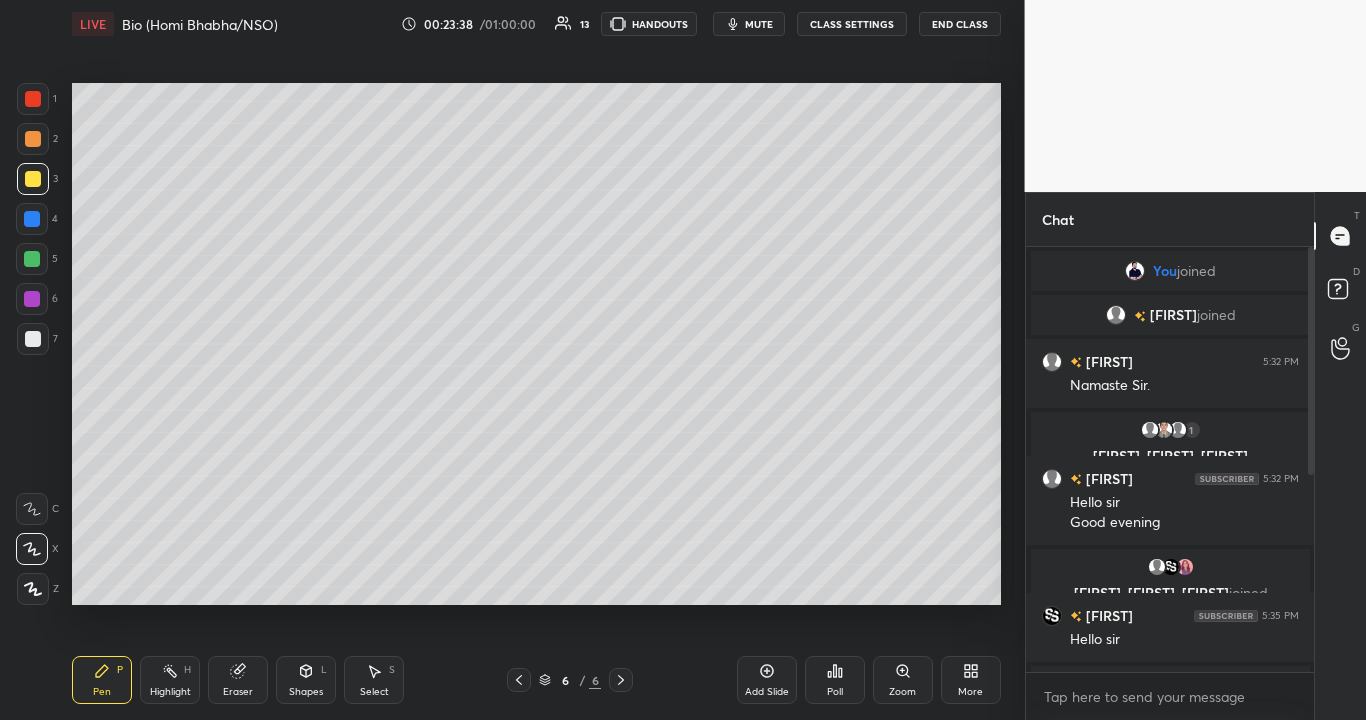 click at bounding box center [33, 179] 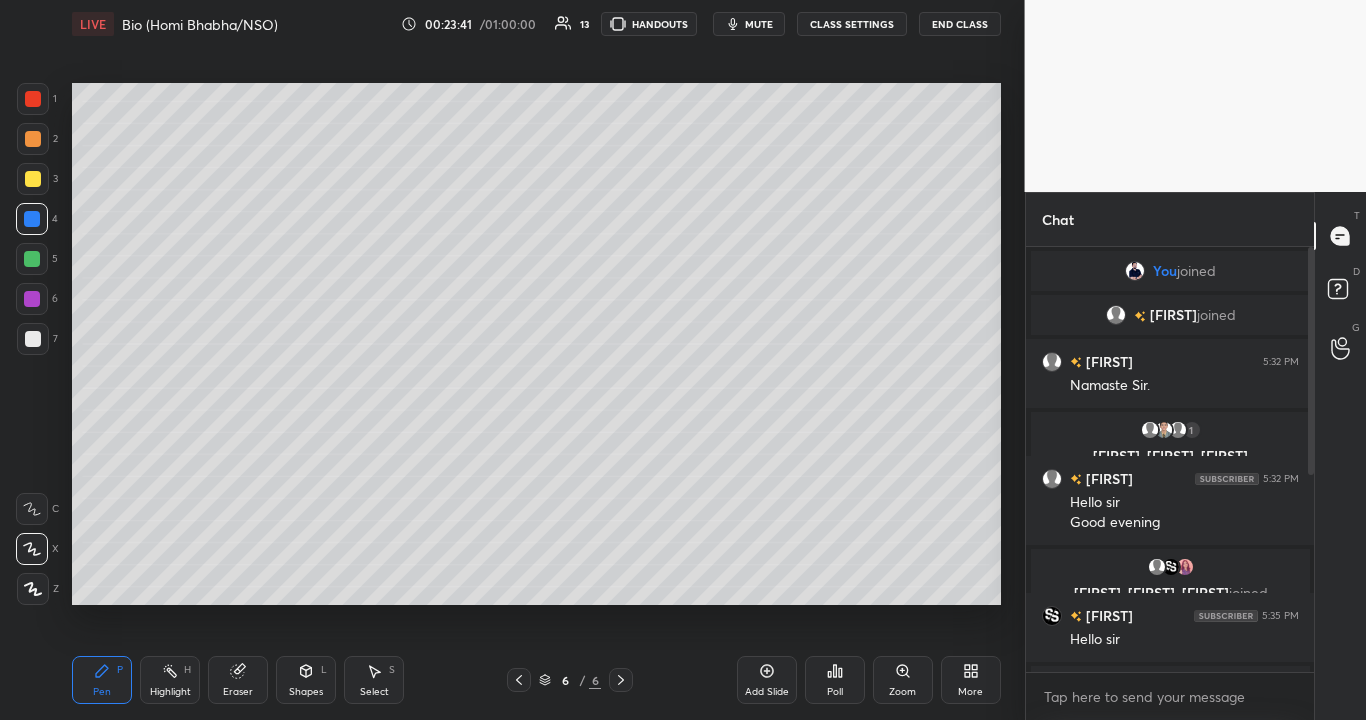 click at bounding box center (32, 299) 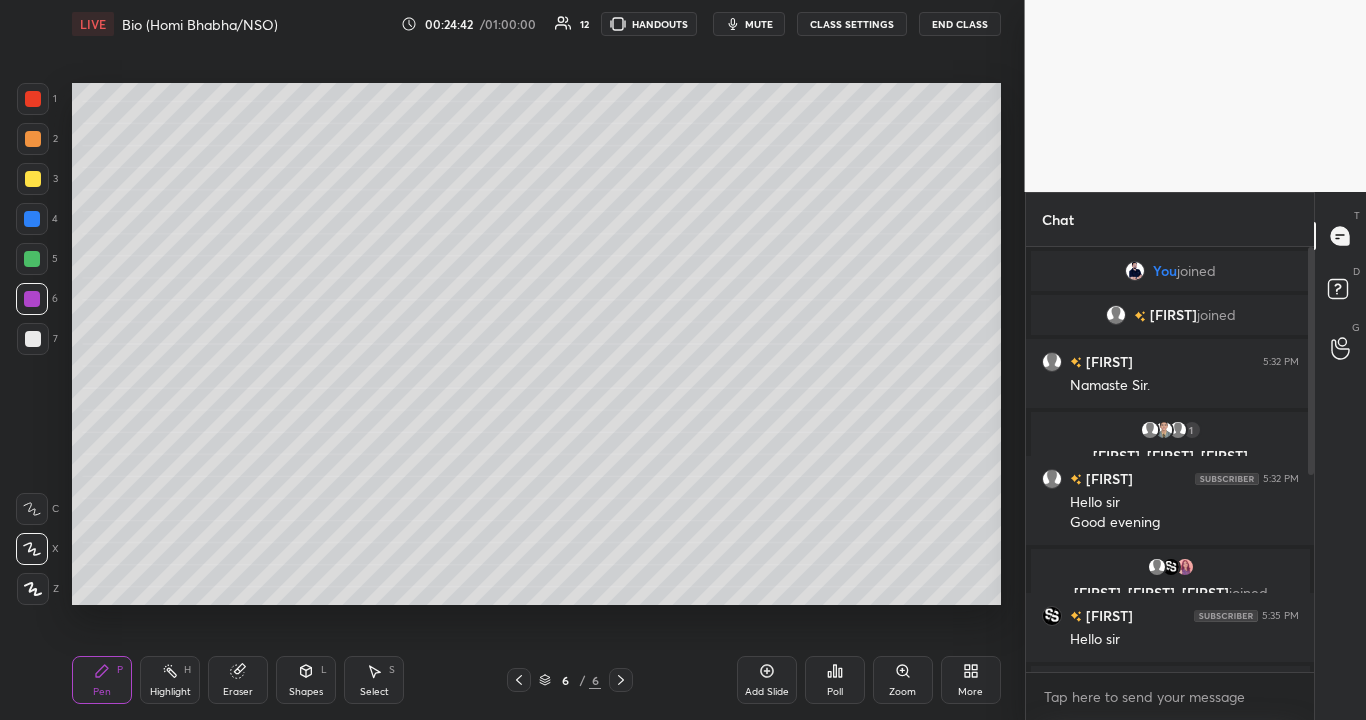 scroll, scrollTop: 377, scrollLeft: 282, axis: both 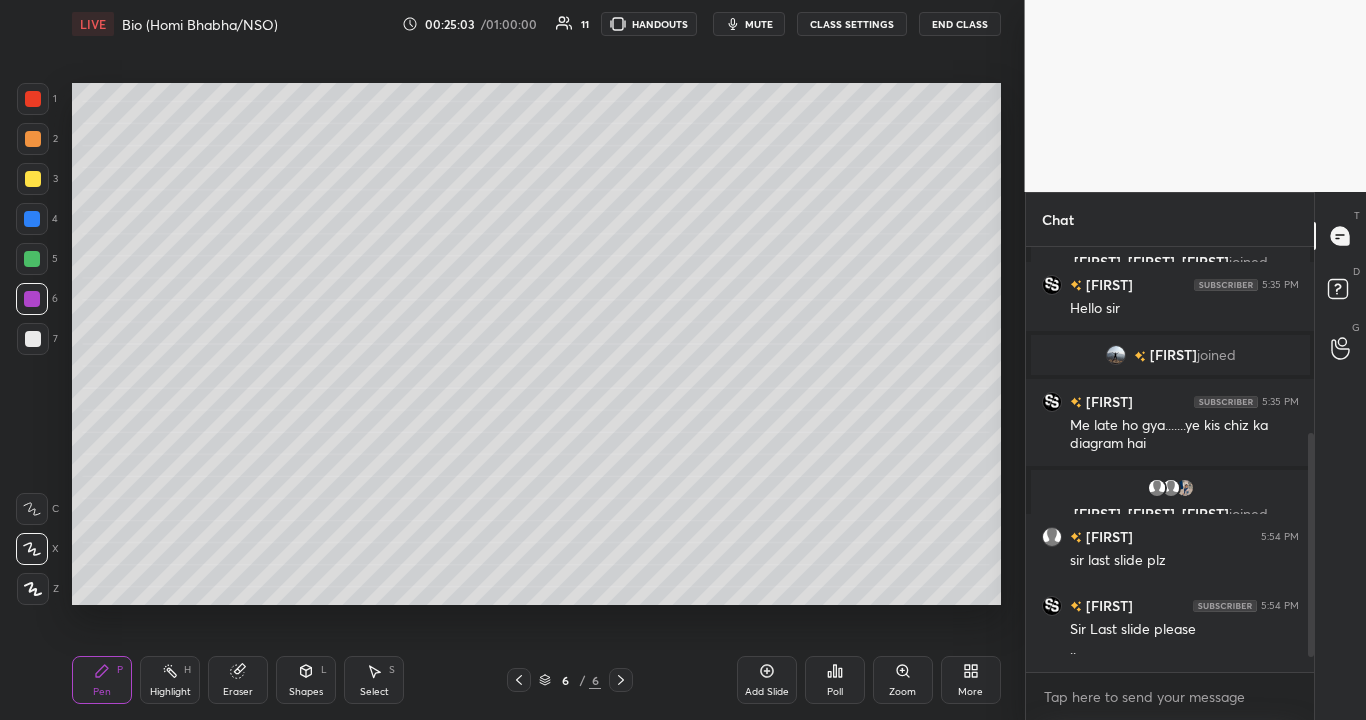 click 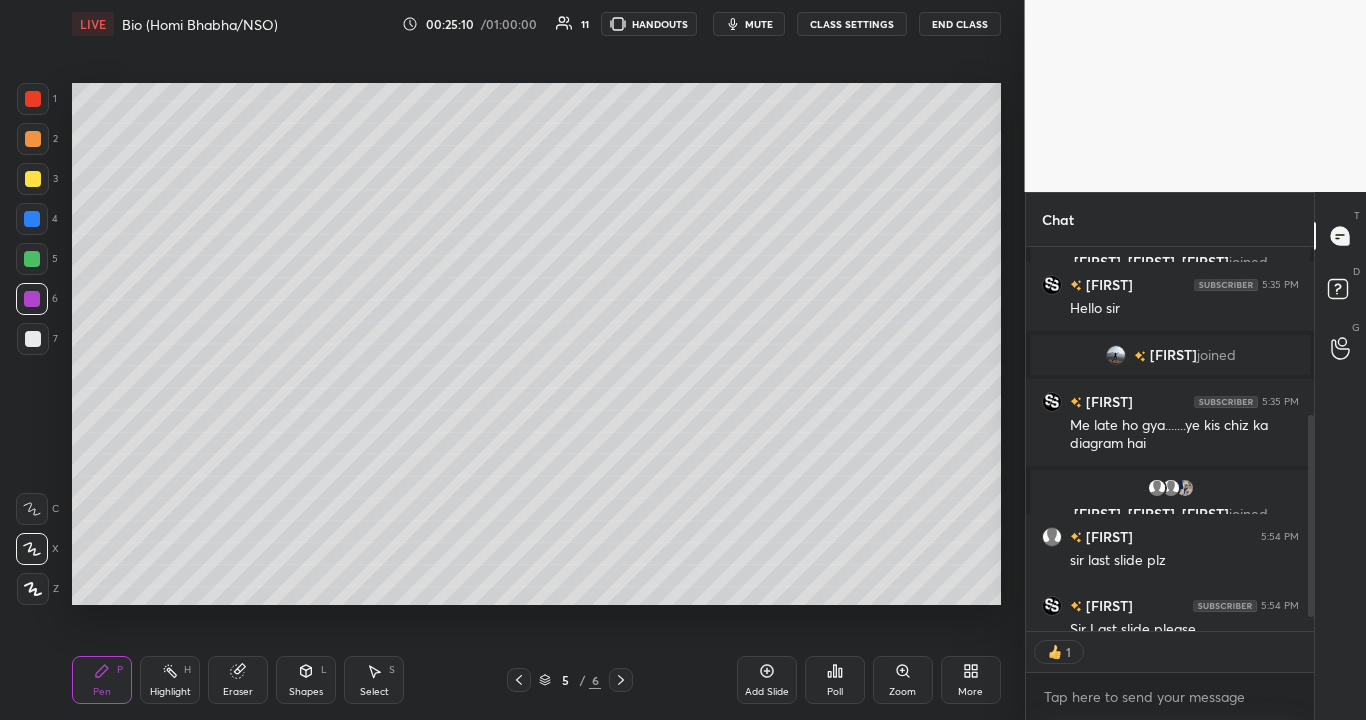 scroll, scrollTop: 377, scrollLeft: 282, axis: both 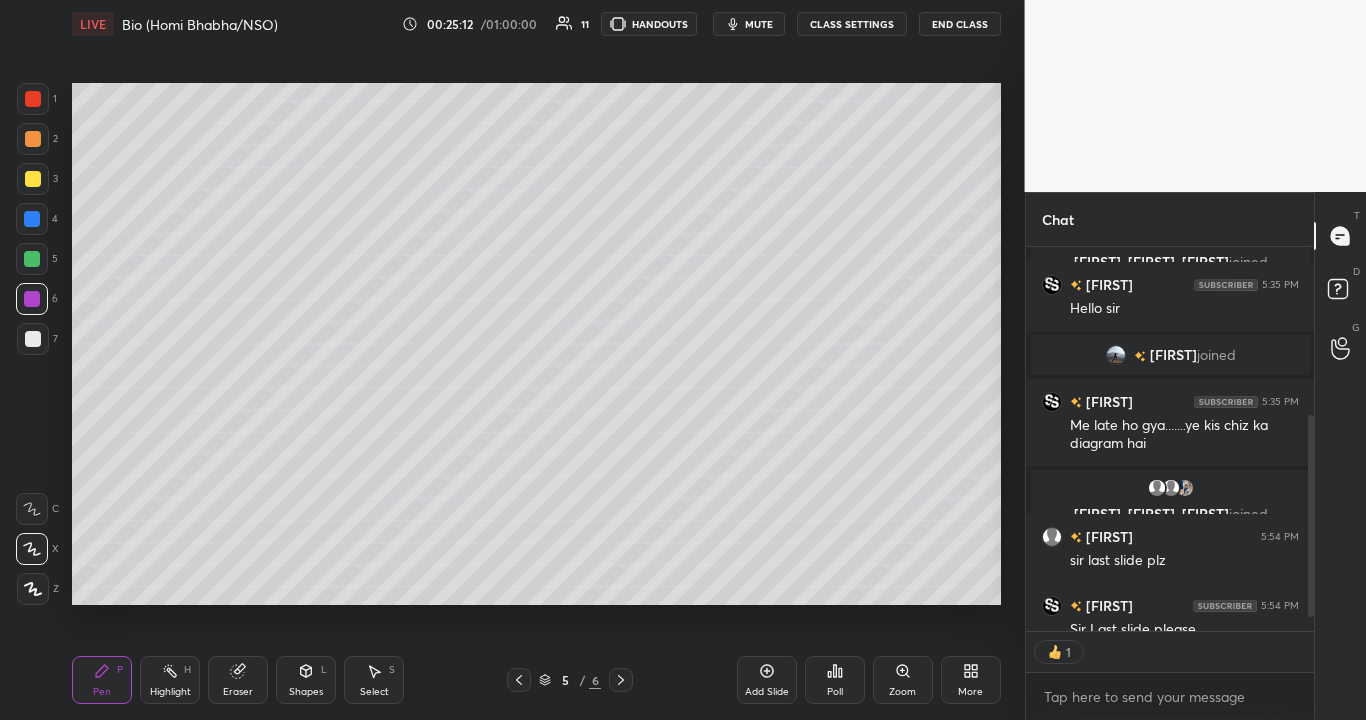 click 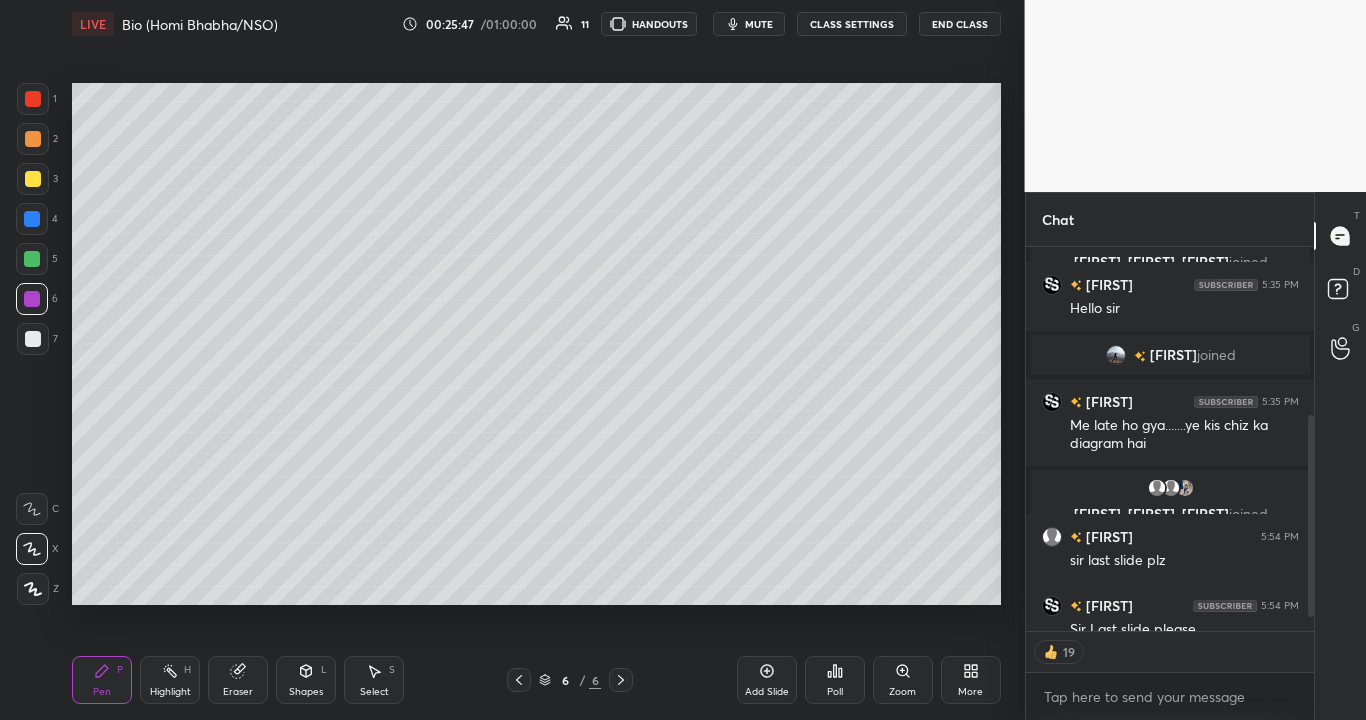 scroll, scrollTop: 7, scrollLeft: 7, axis: both 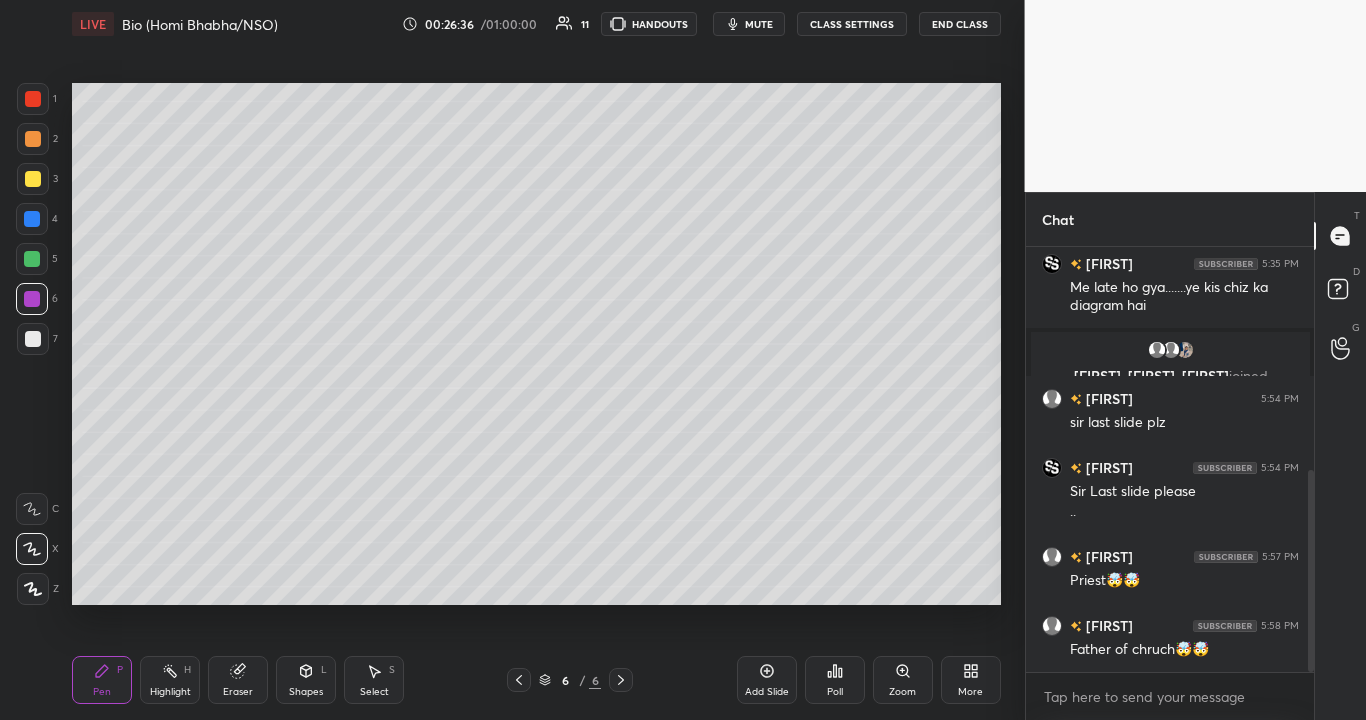 click at bounding box center (32, 259) 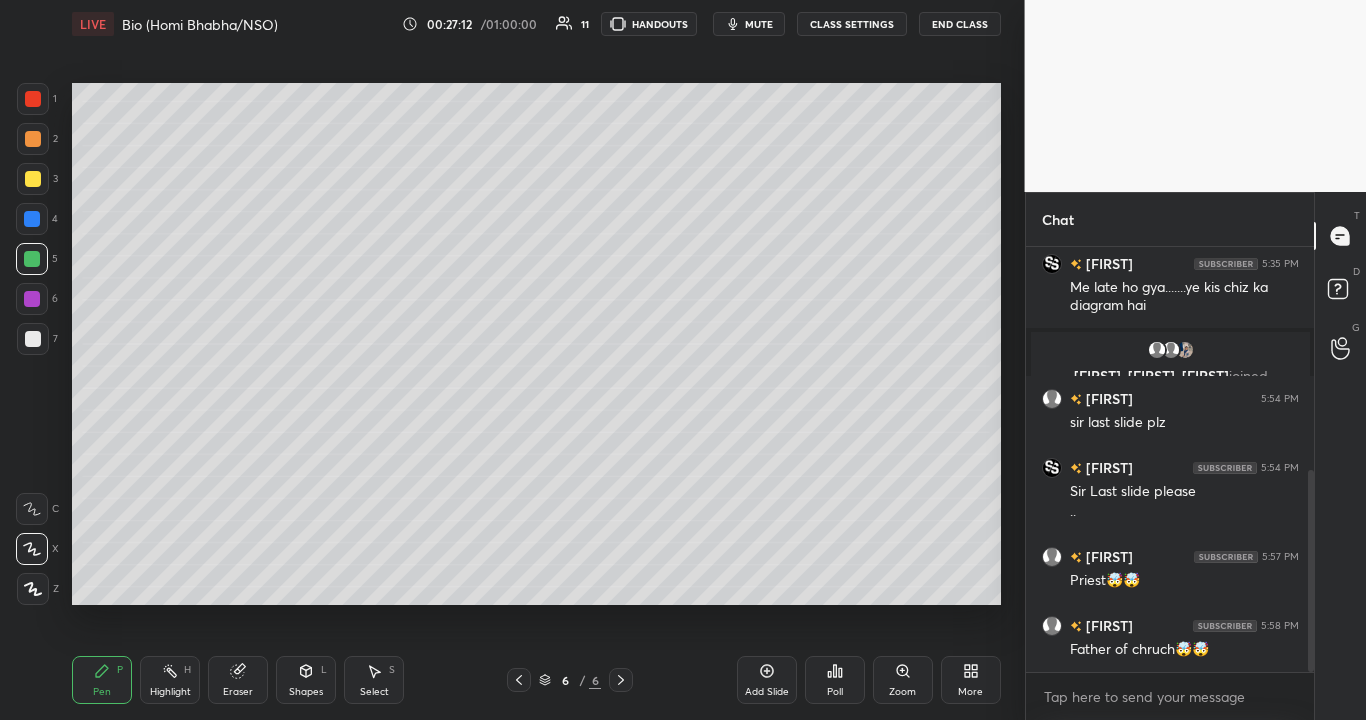 scroll, scrollTop: 556, scrollLeft: 0, axis: vertical 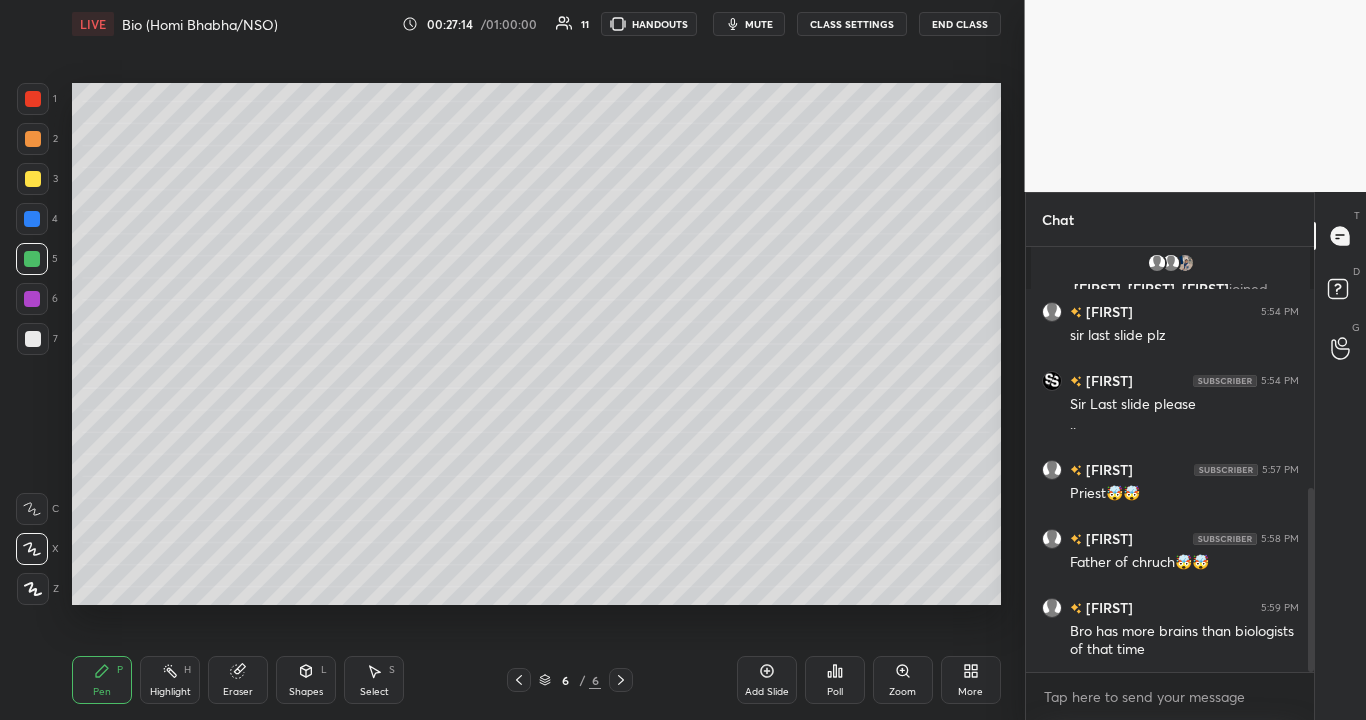 click at bounding box center (33, 339) 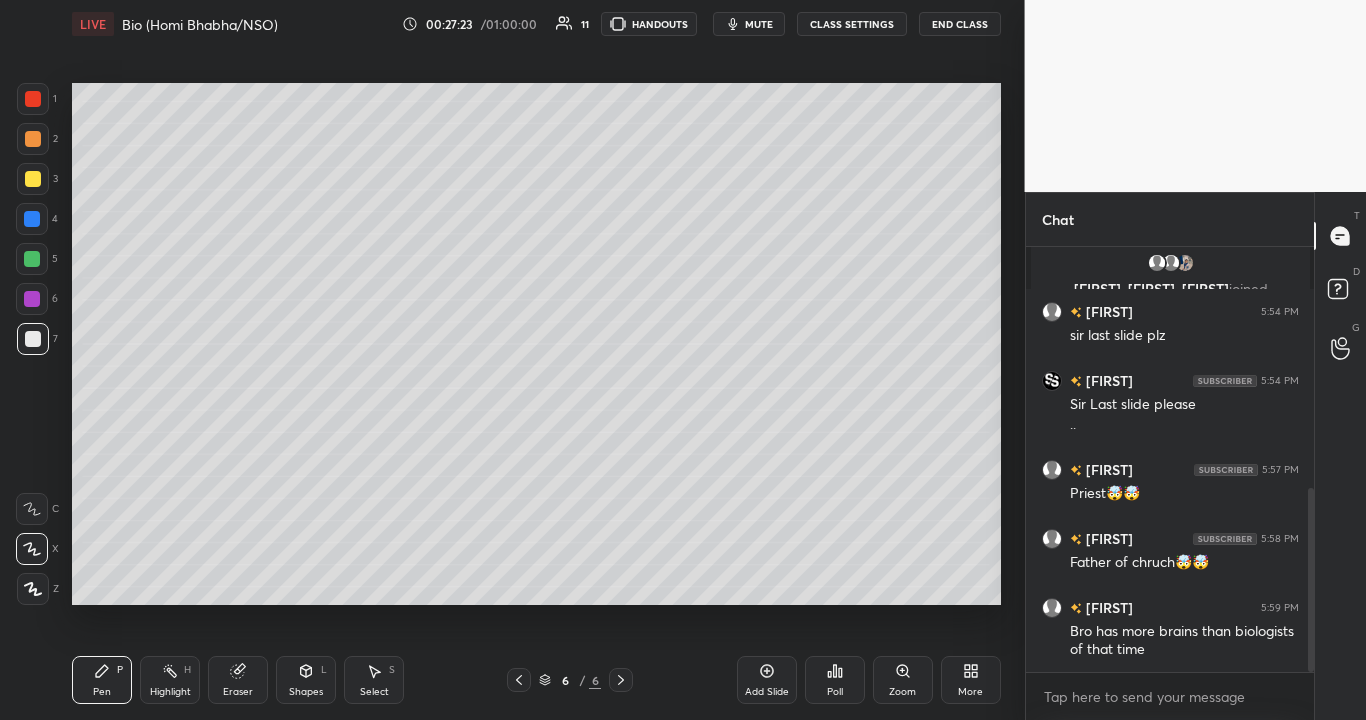 scroll, scrollTop: 625, scrollLeft: 0, axis: vertical 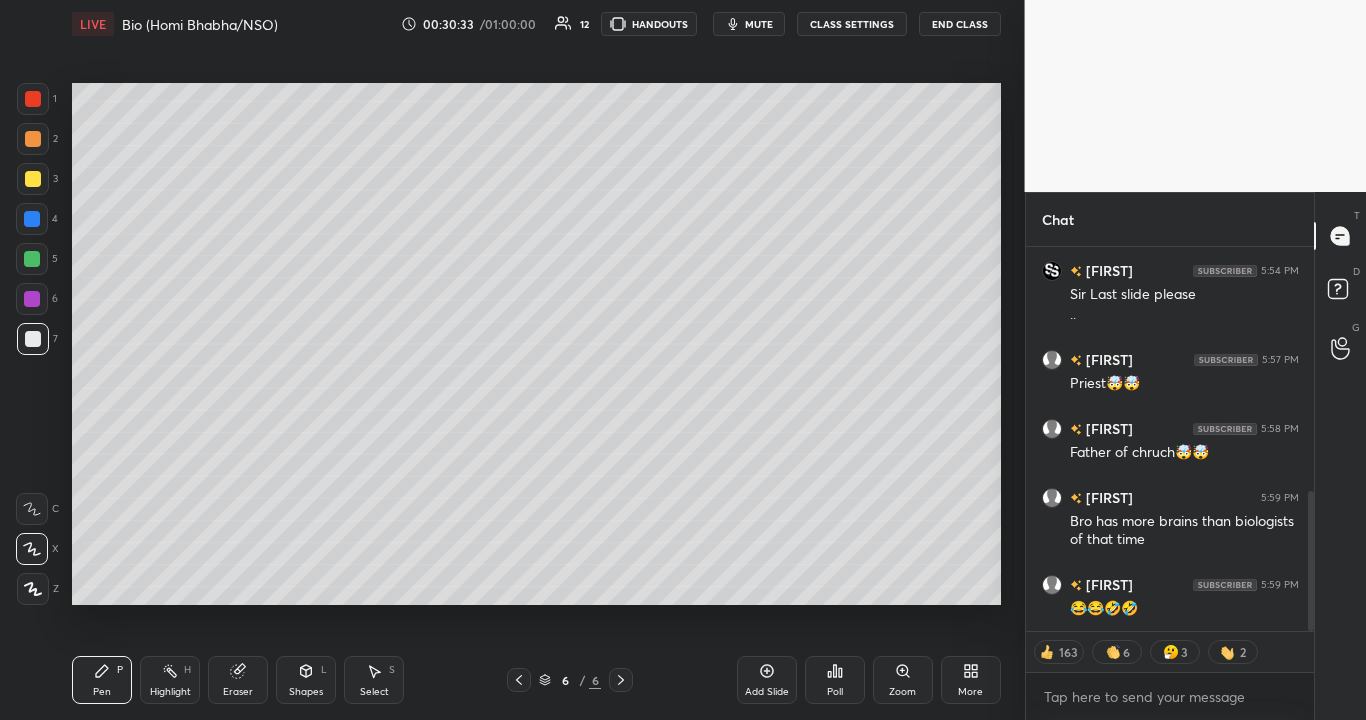click on "Eraser" at bounding box center (238, 692) 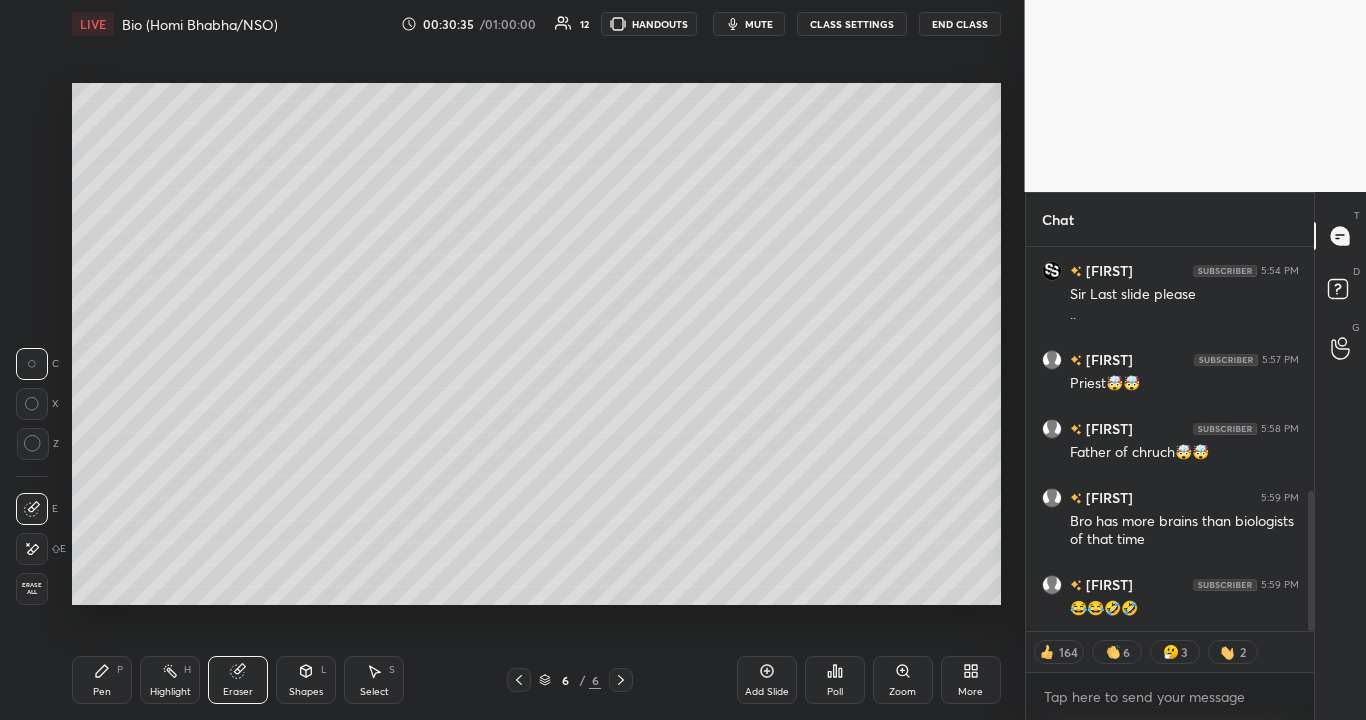 click on "Pen" at bounding box center [102, 692] 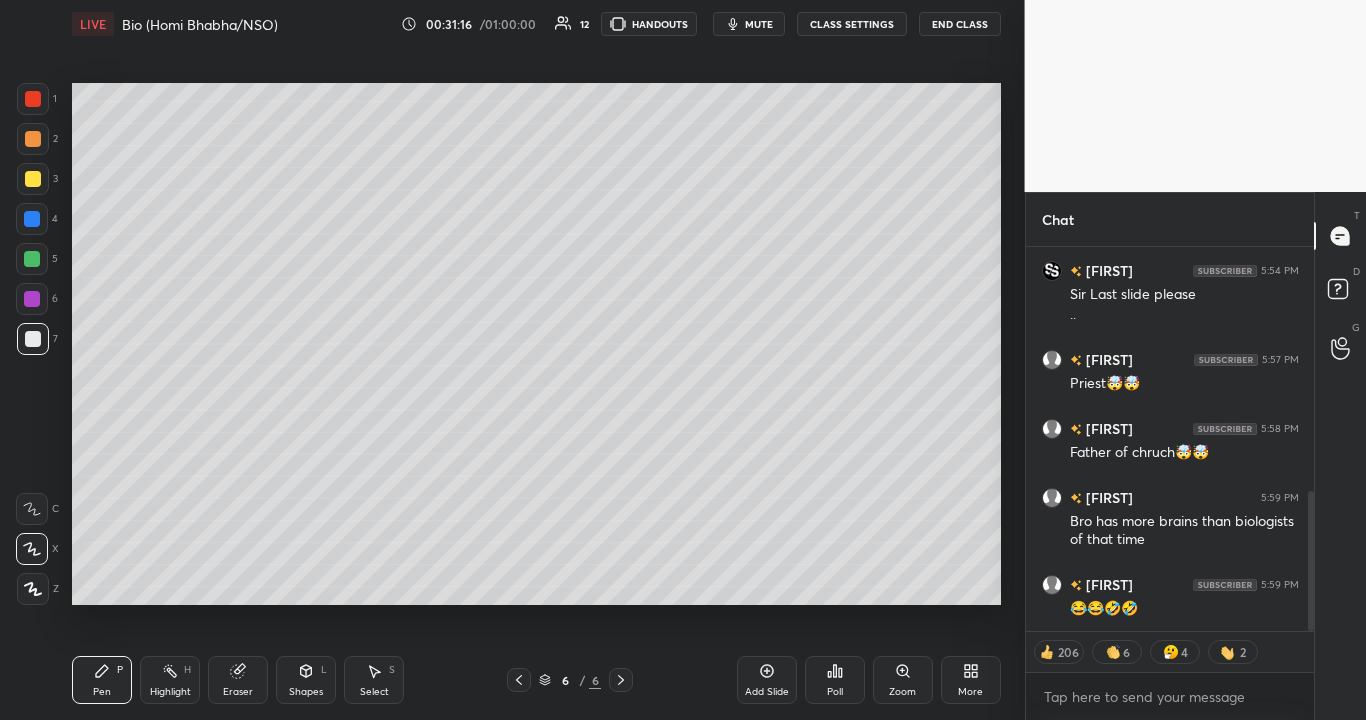 scroll, scrollTop: 7, scrollLeft: 7, axis: both 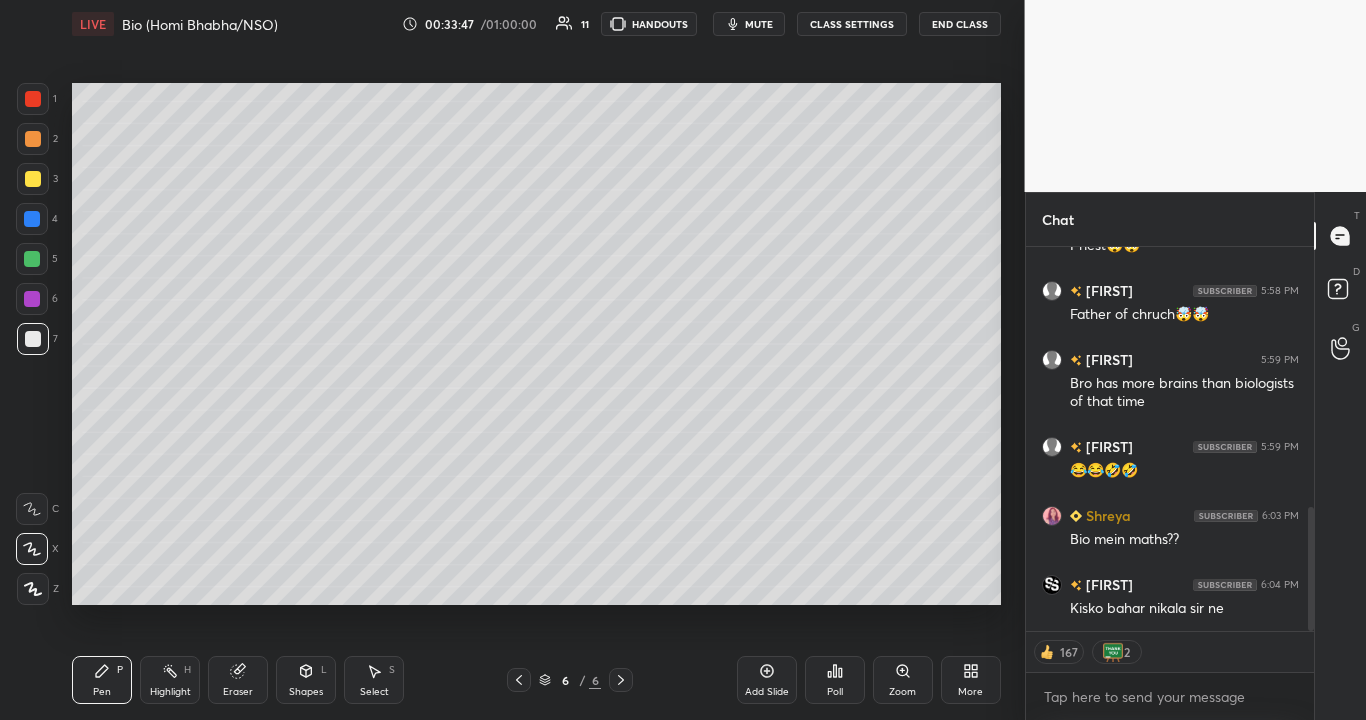 click on "Eraser" at bounding box center (238, 692) 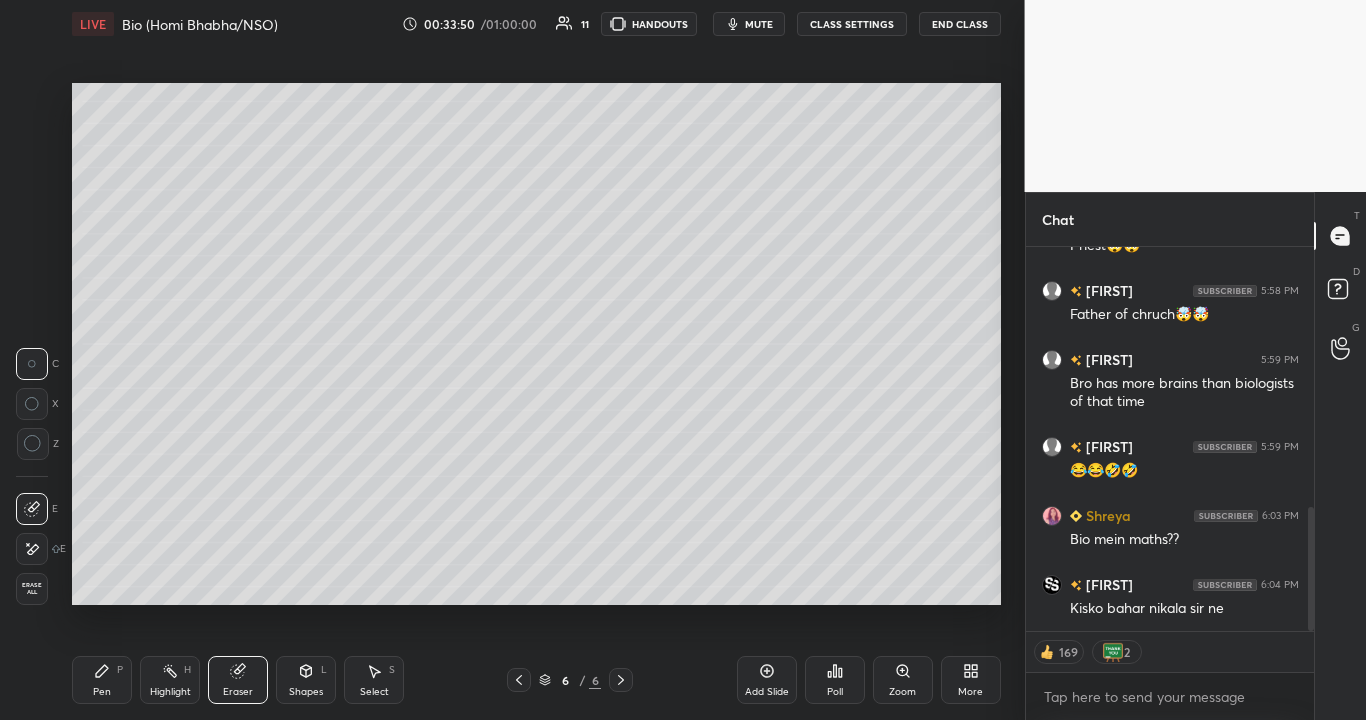 click on "Pen P" at bounding box center (102, 680) 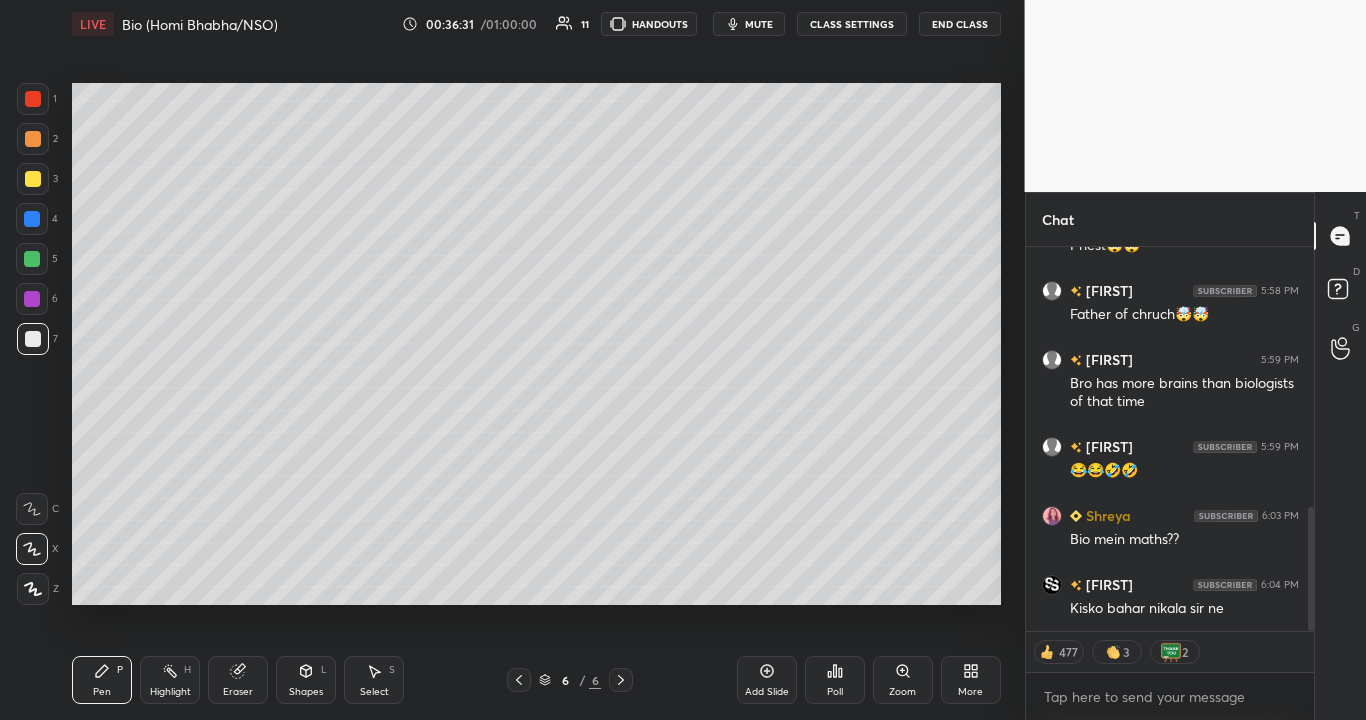 scroll, scrollTop: 873, scrollLeft: 0, axis: vertical 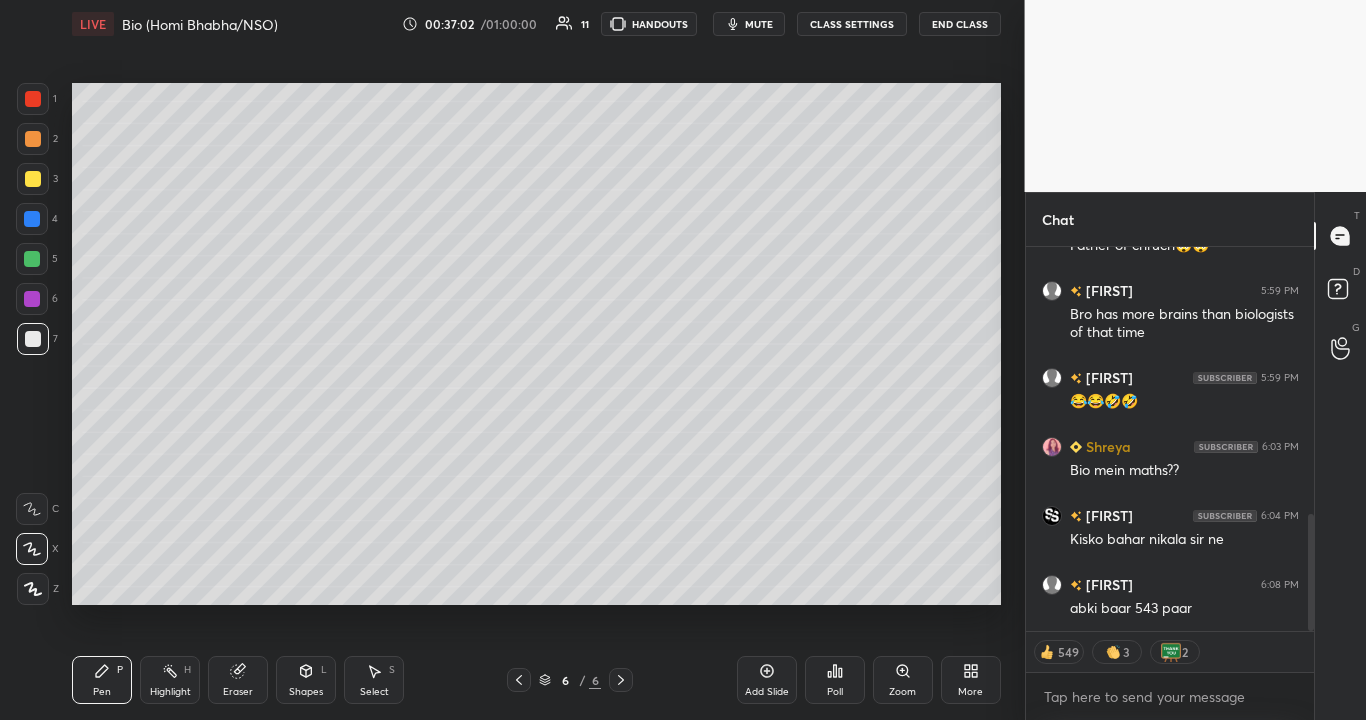 click 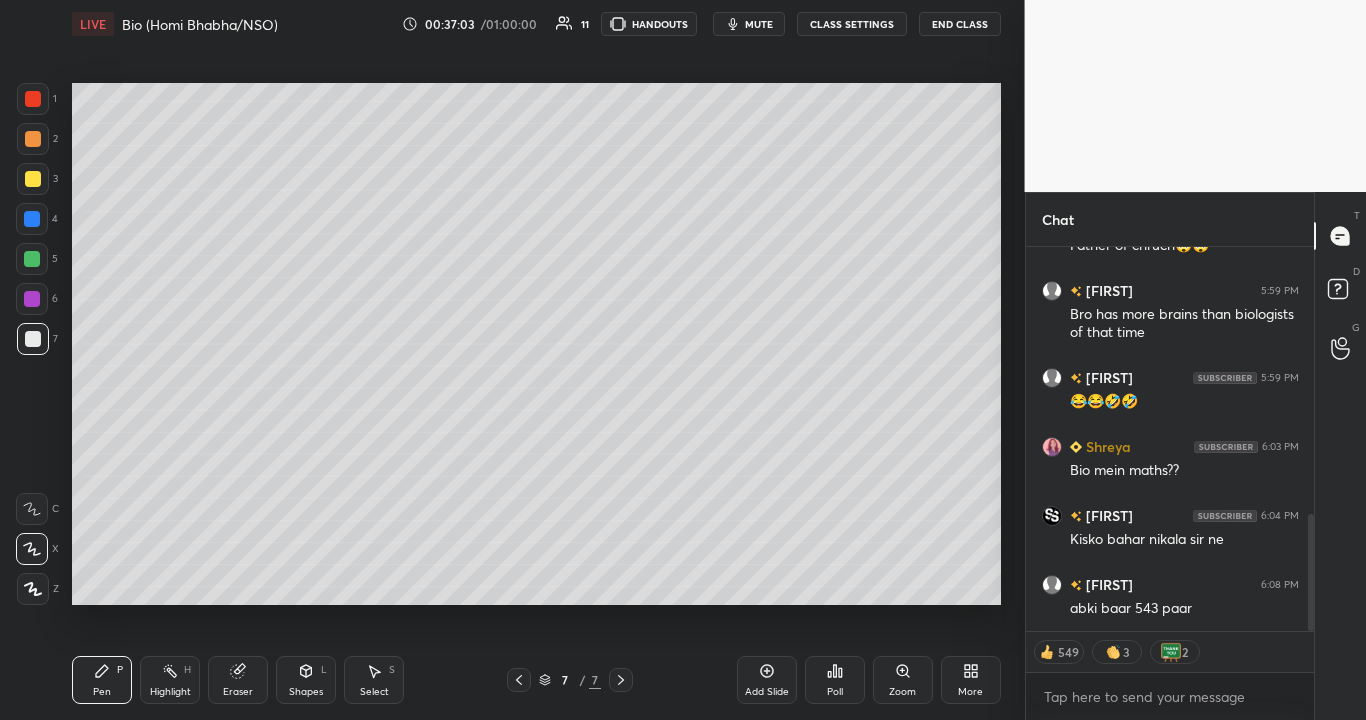click at bounding box center [32, 259] 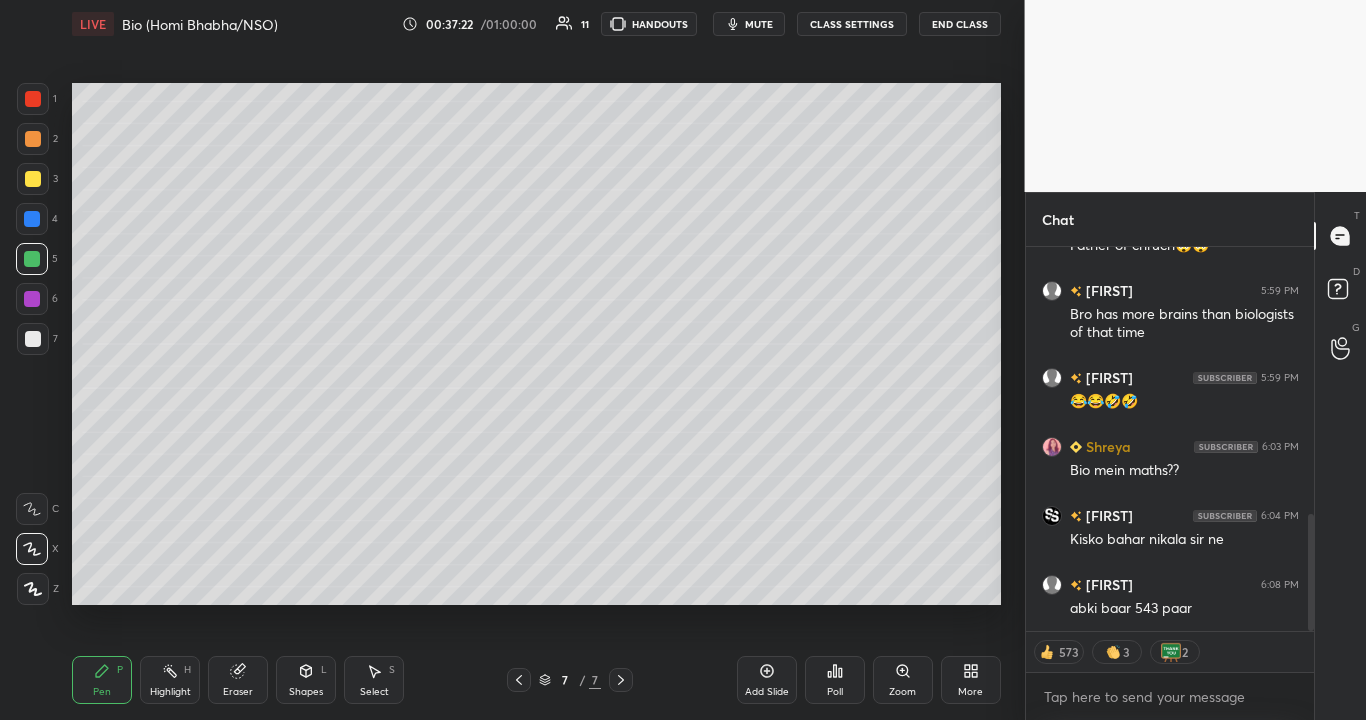click at bounding box center (33, 179) 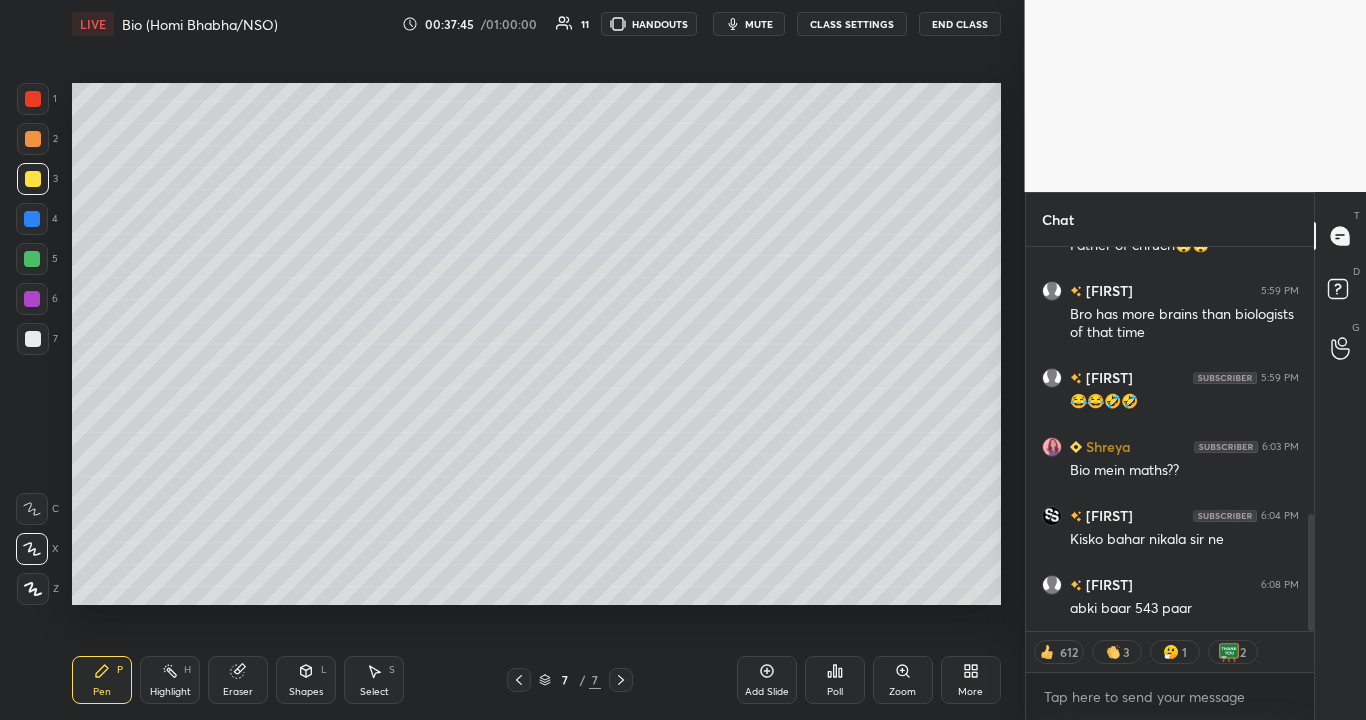 click at bounding box center [32, 259] 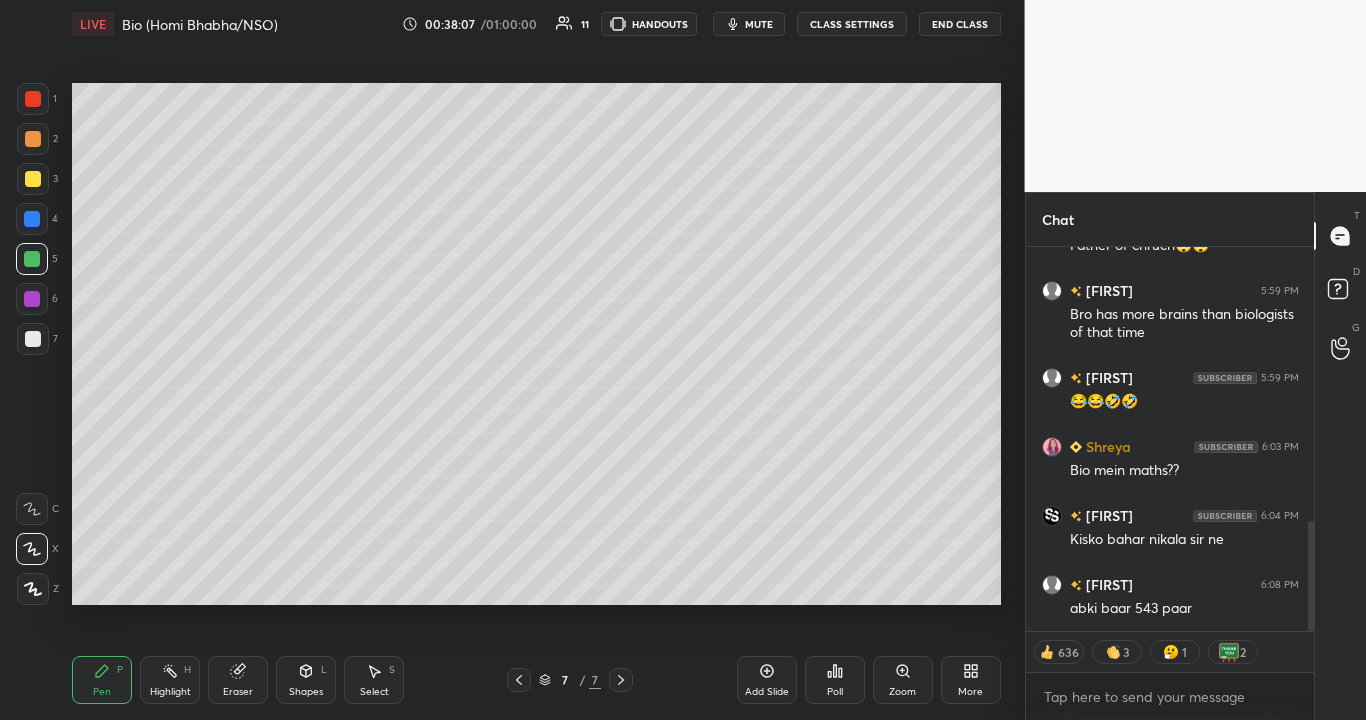 scroll, scrollTop: 960, scrollLeft: 0, axis: vertical 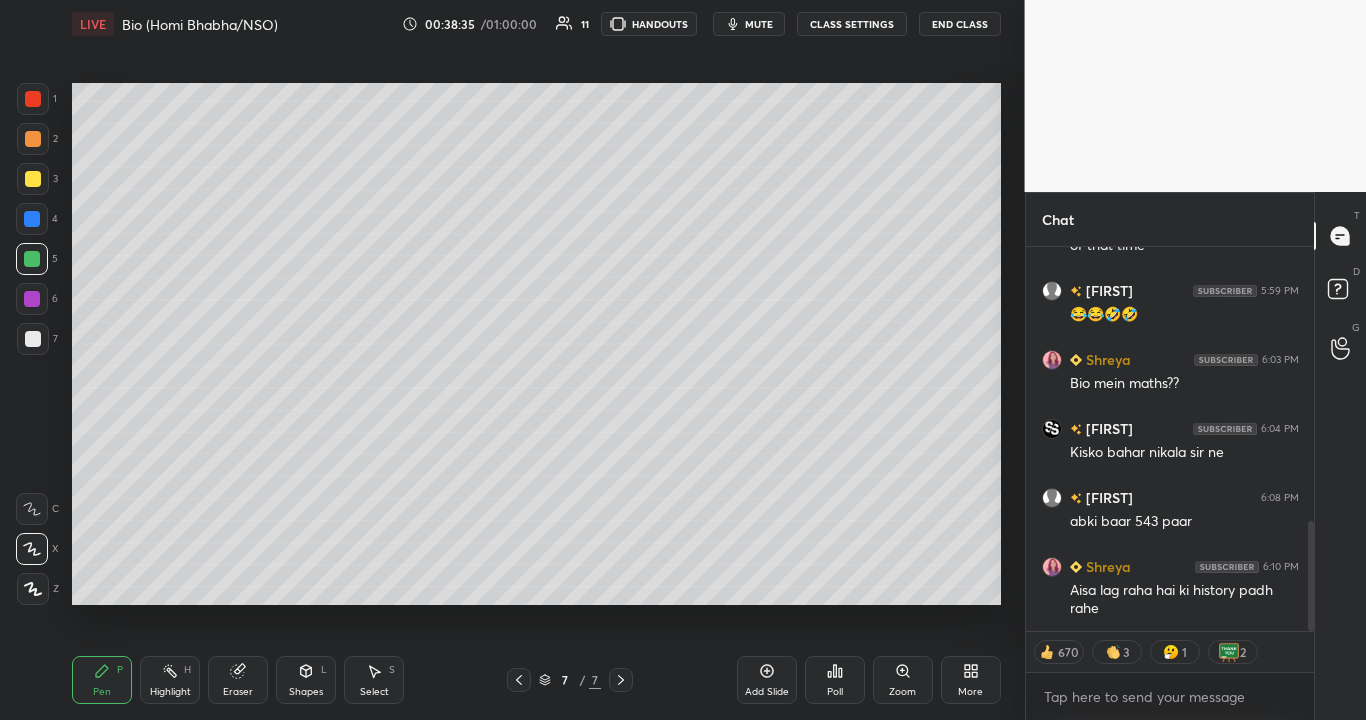 click at bounding box center (33, 179) 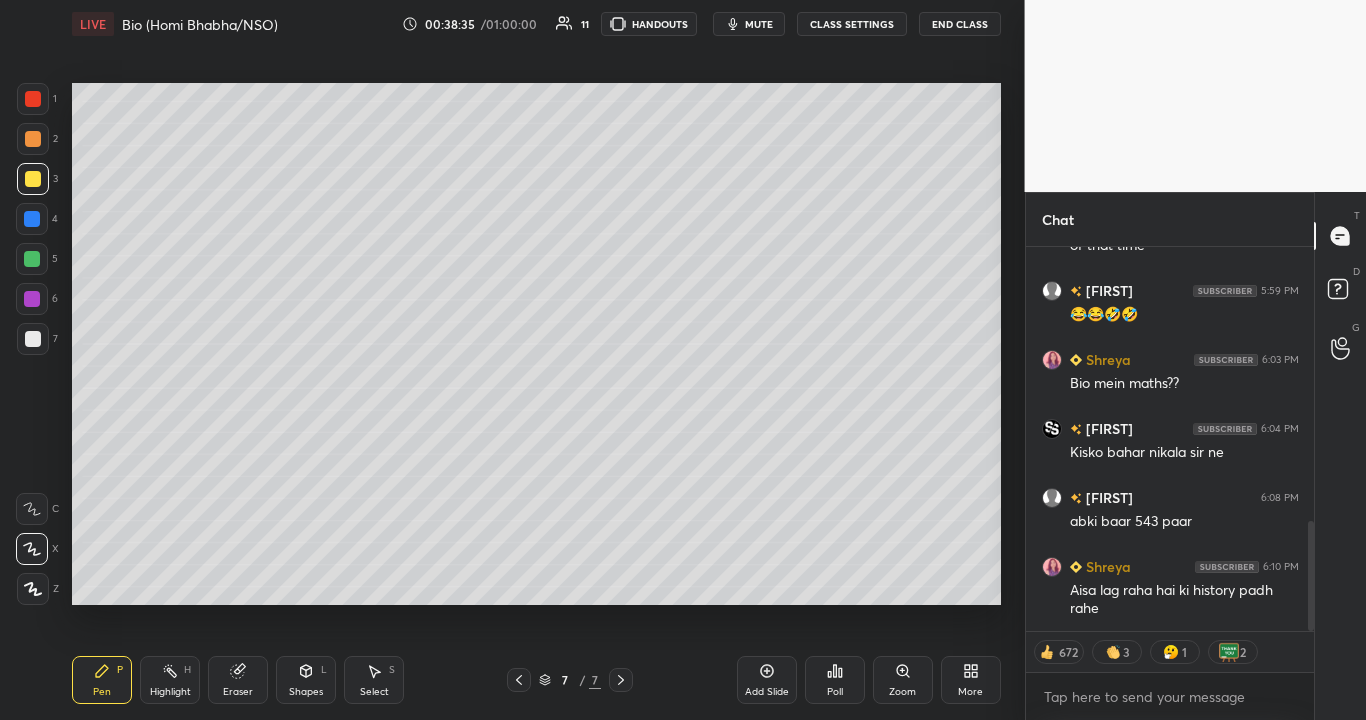 click at bounding box center [32, 259] 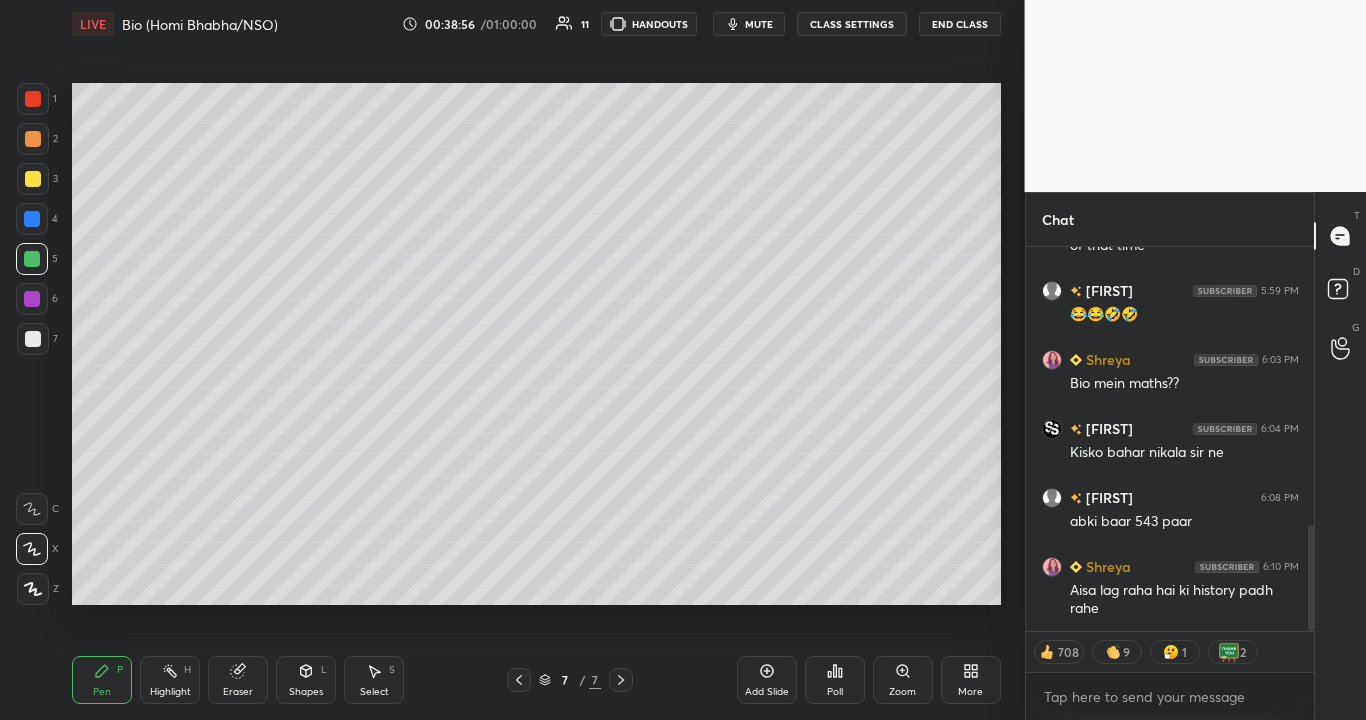 scroll, scrollTop: 1008, scrollLeft: 0, axis: vertical 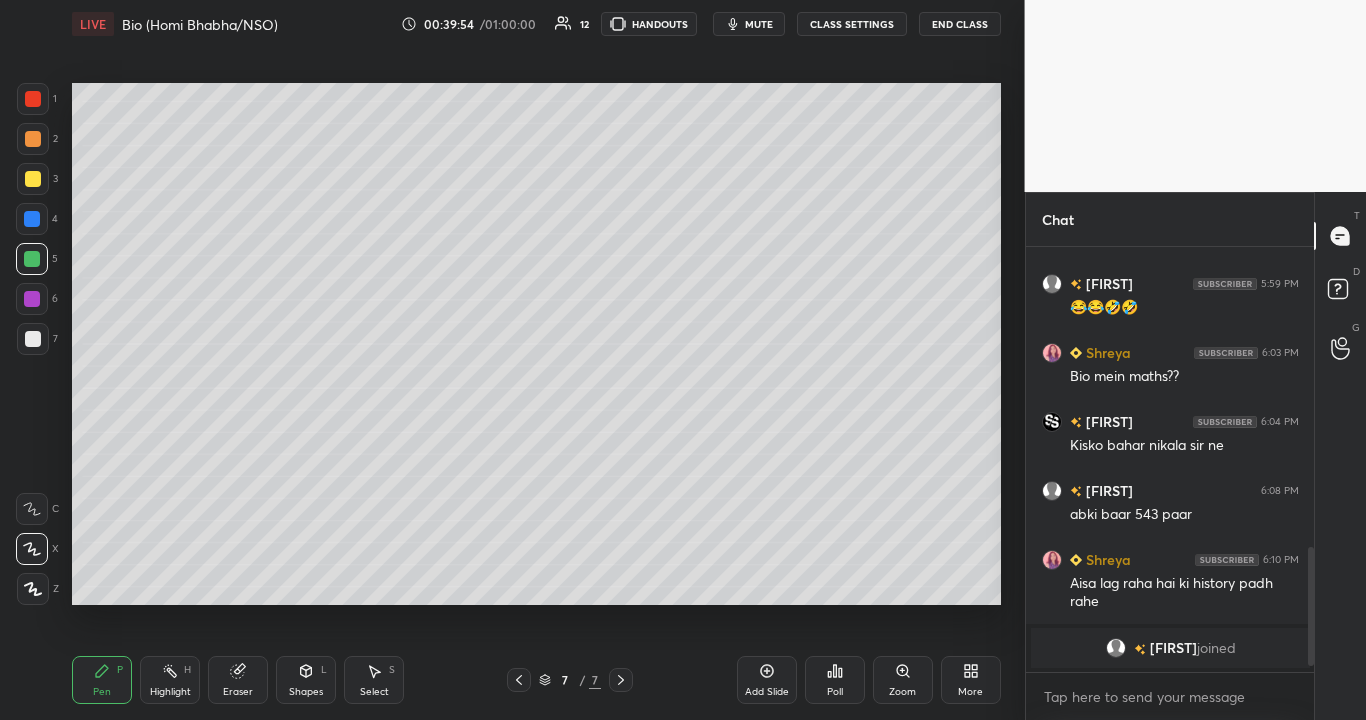 click at bounding box center (33, 179) 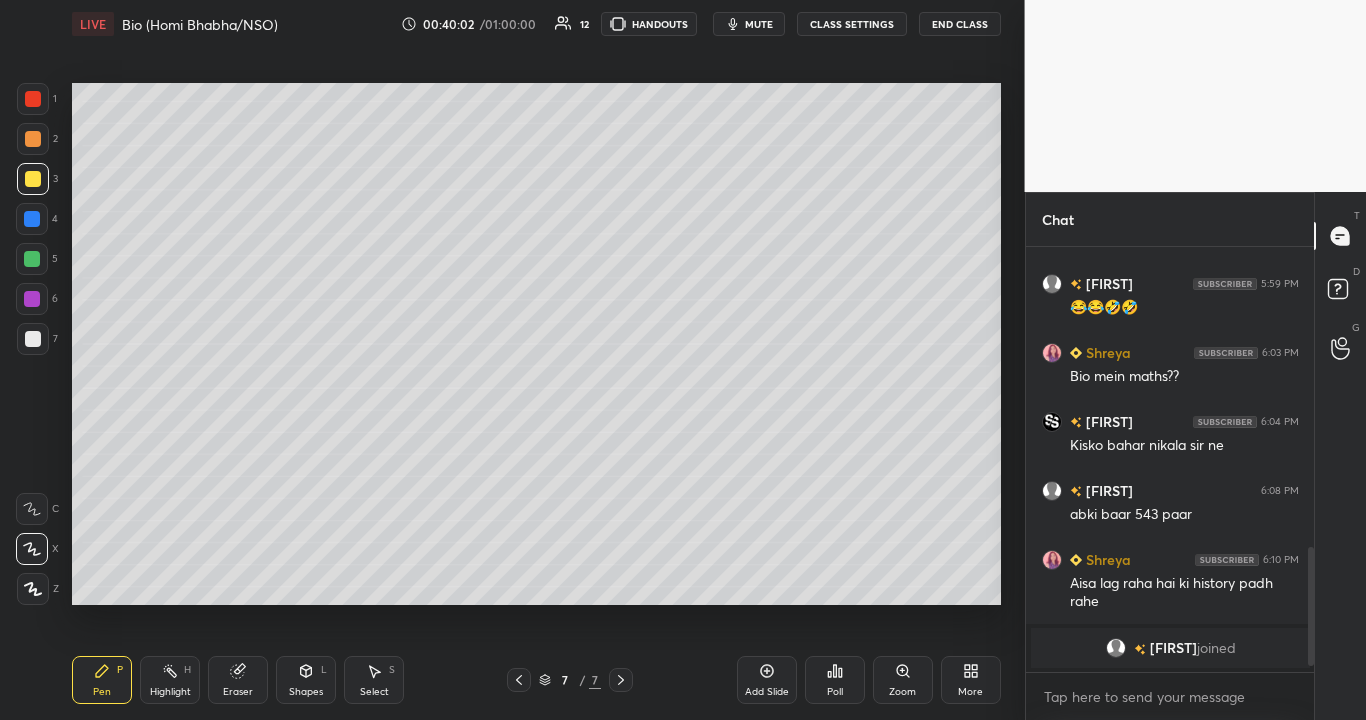 scroll, scrollTop: 377, scrollLeft: 282, axis: both 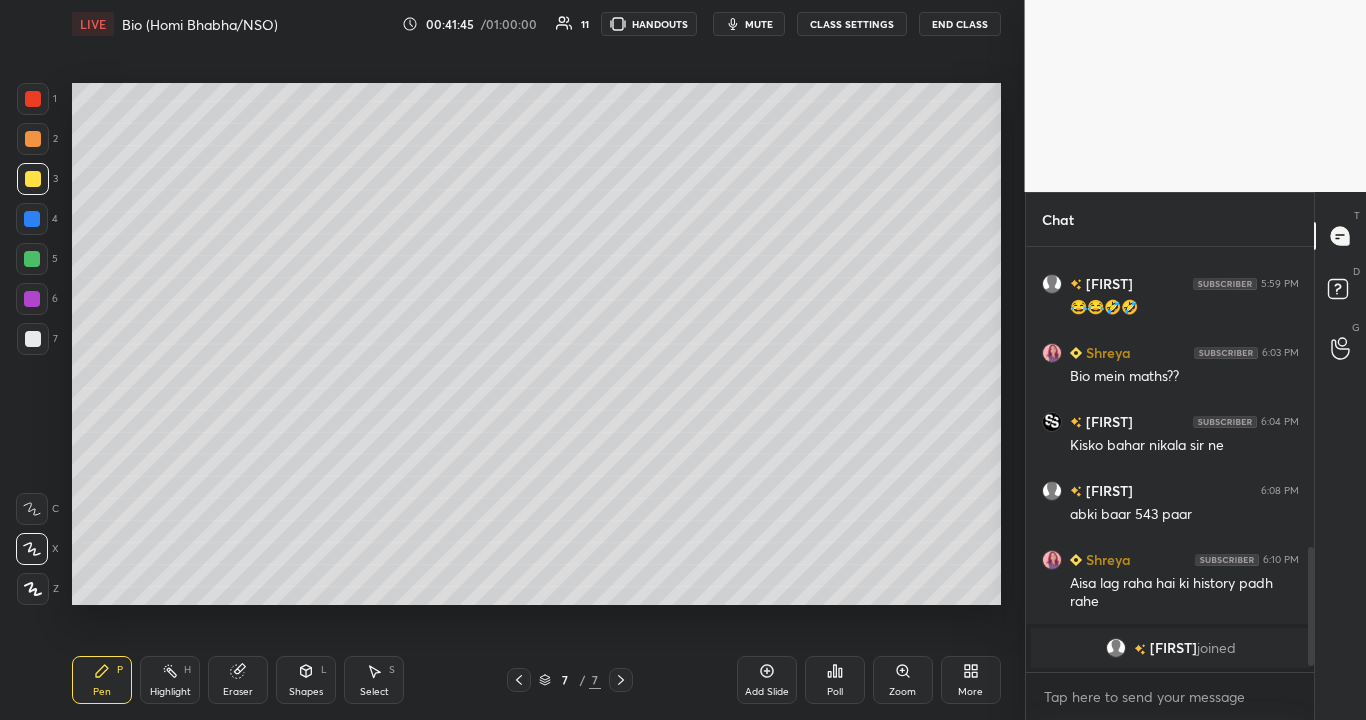 click at bounding box center [33, 339] 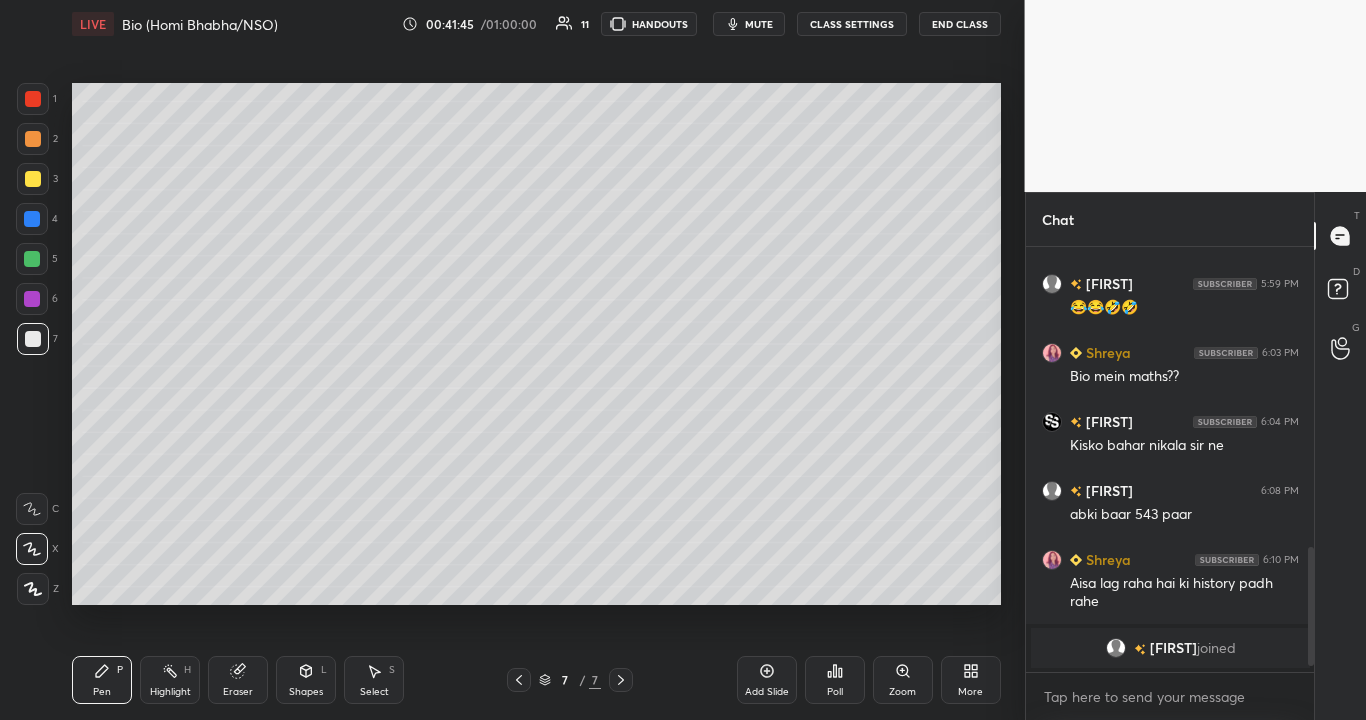 scroll, scrollTop: 377, scrollLeft: 282, axis: both 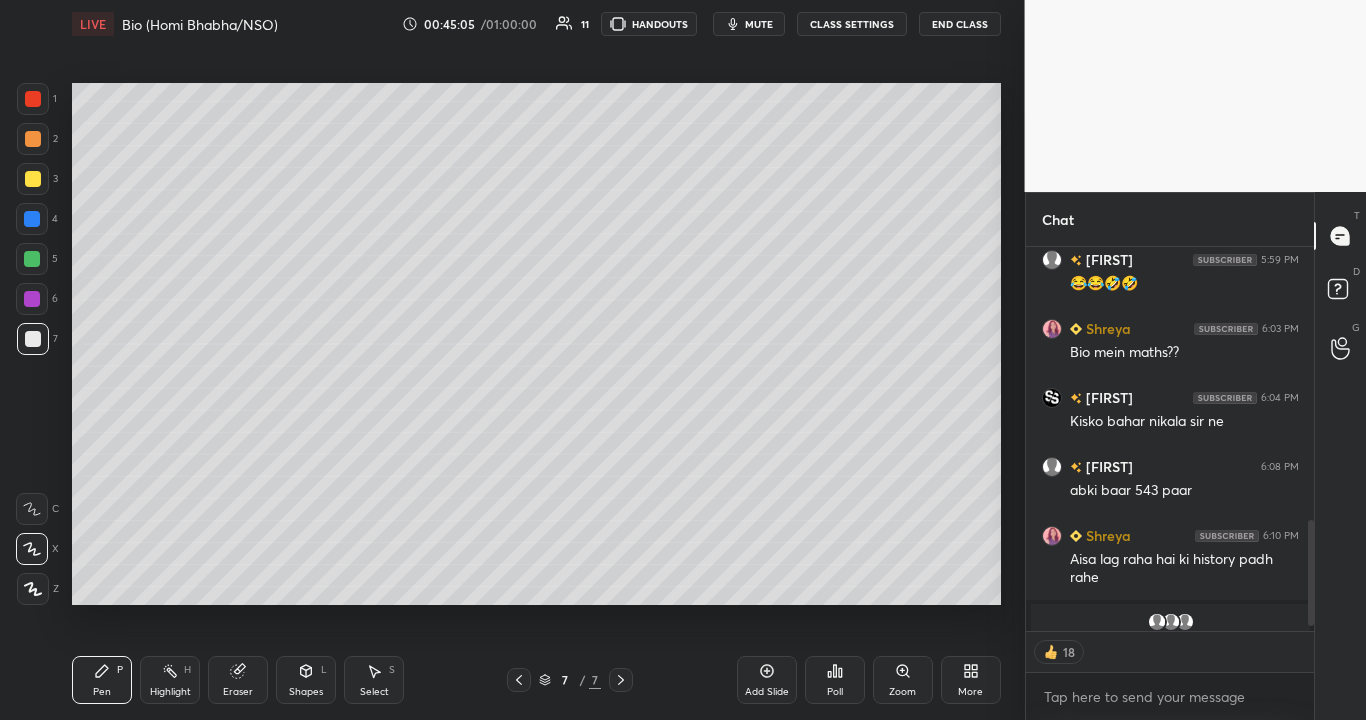 click 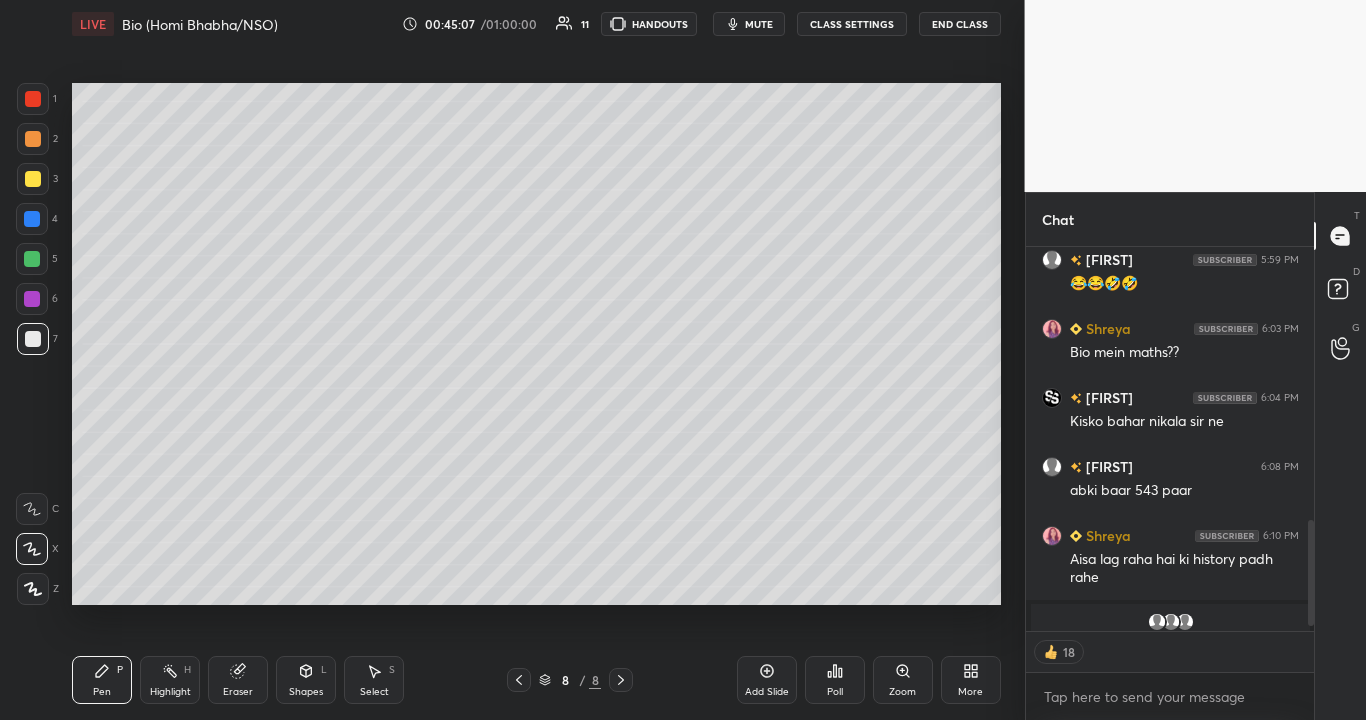 click at bounding box center (33, 179) 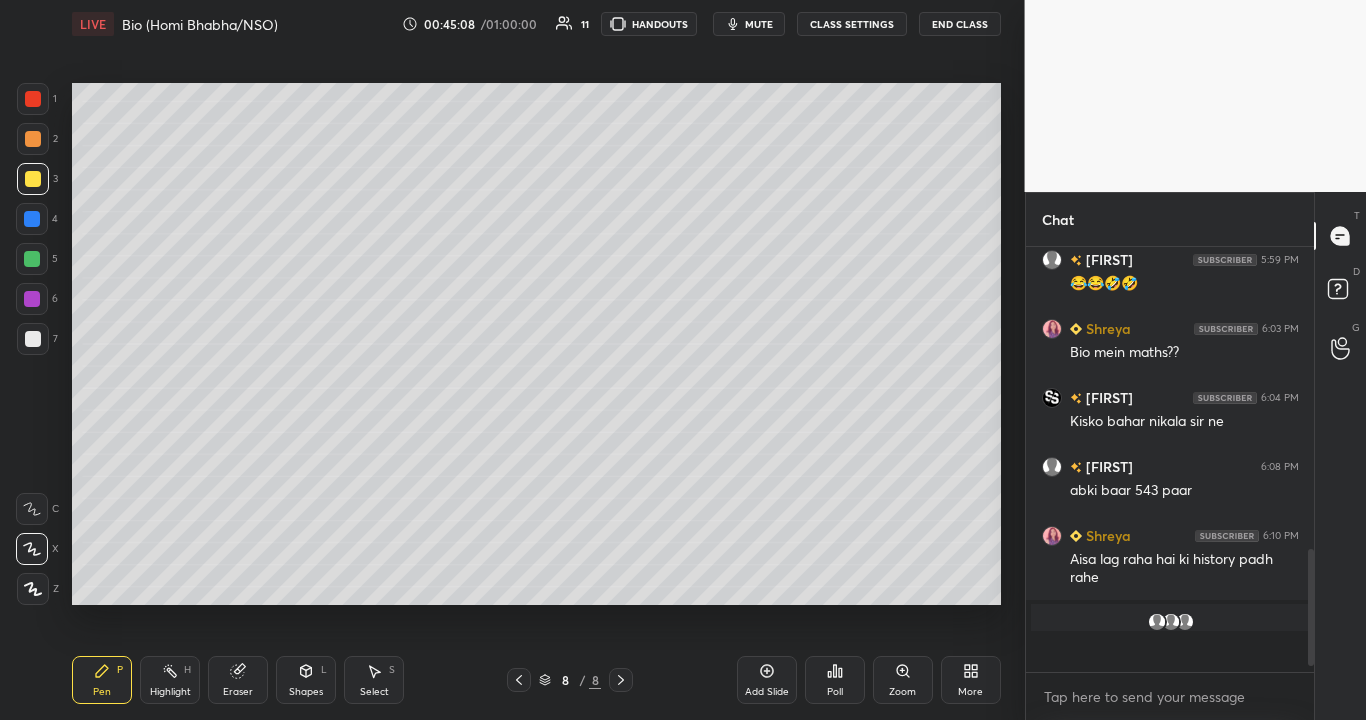 scroll, scrollTop: 7, scrollLeft: 7, axis: both 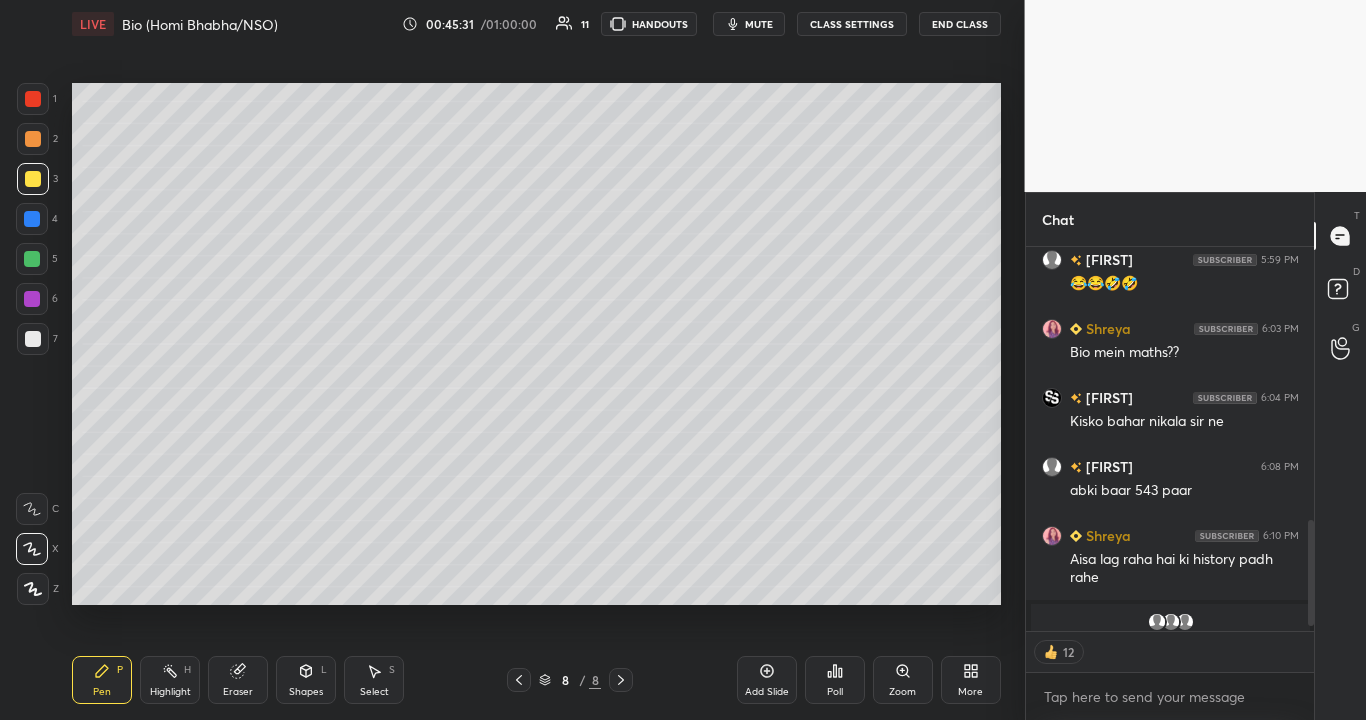 click at bounding box center [32, 259] 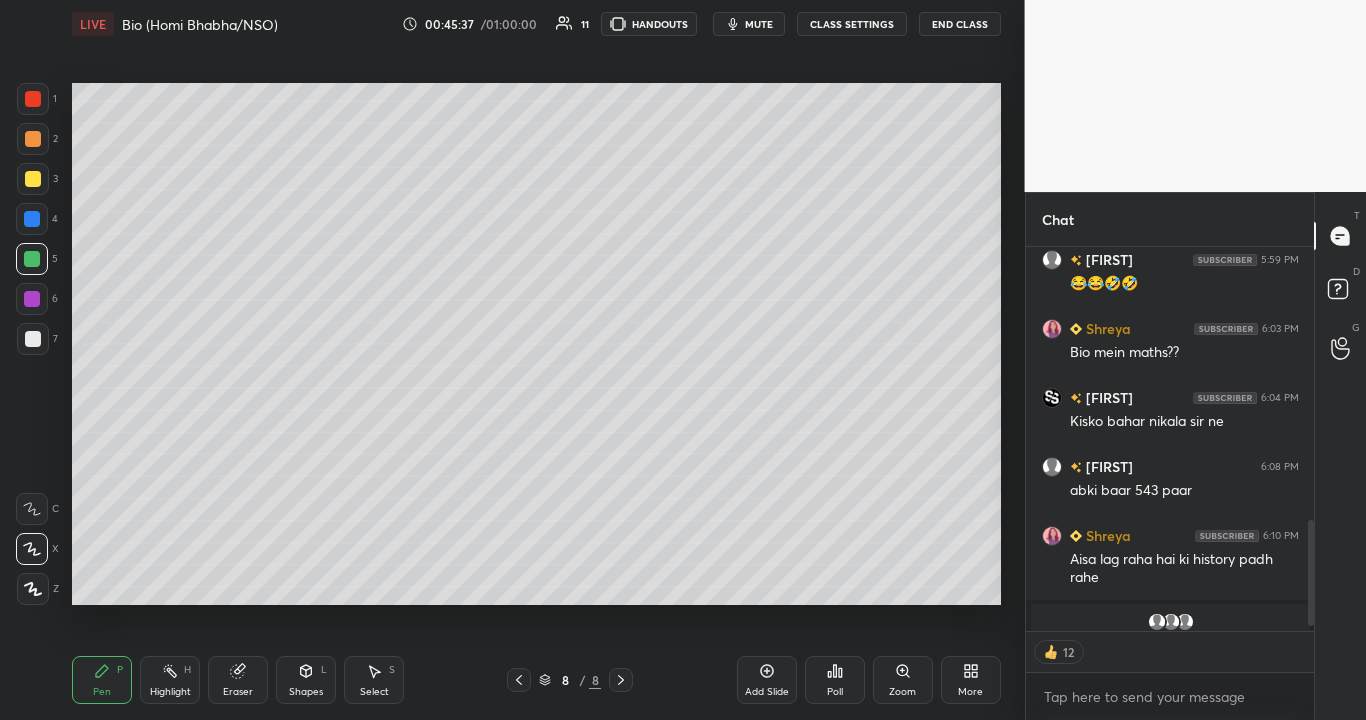 type on "x" 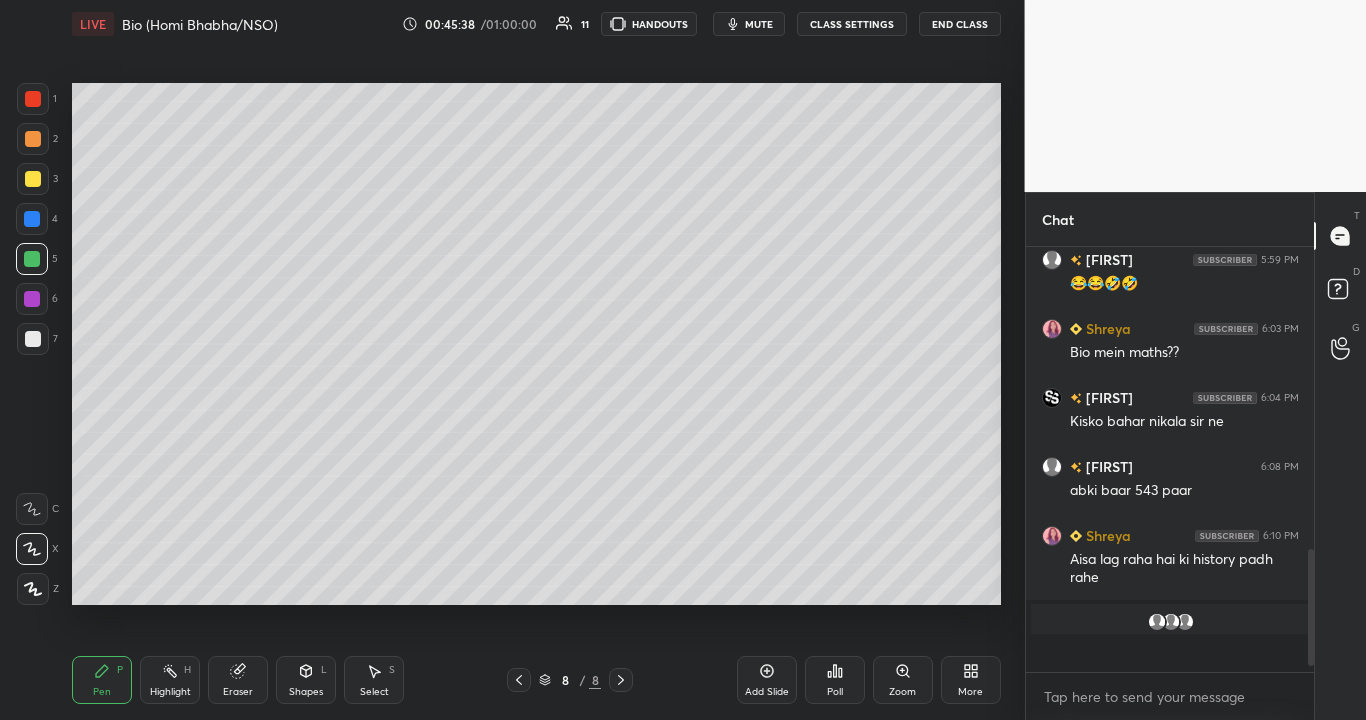 scroll, scrollTop: 7, scrollLeft: 7, axis: both 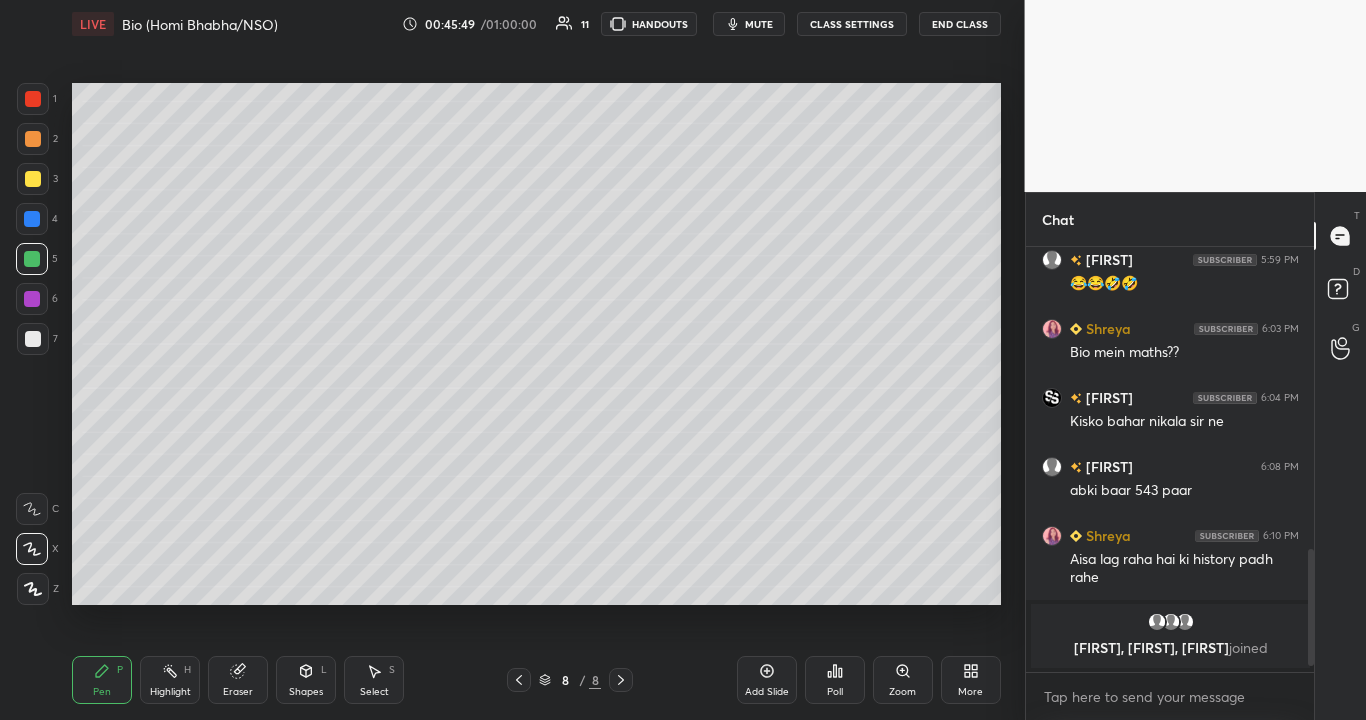 click at bounding box center [33, 339] 